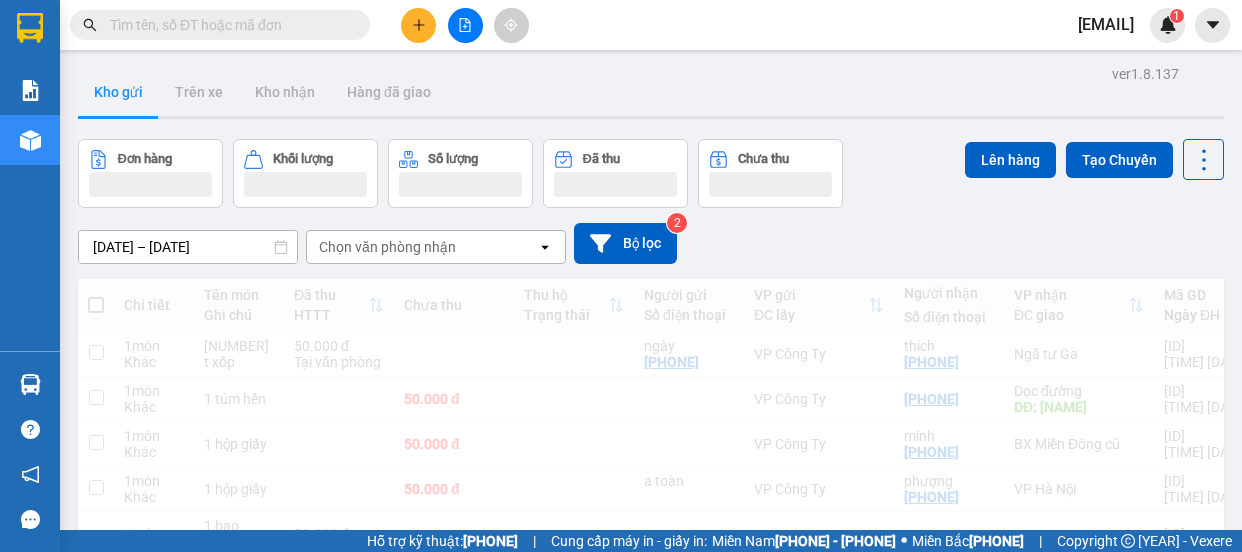 scroll, scrollTop: 0, scrollLeft: 0, axis: both 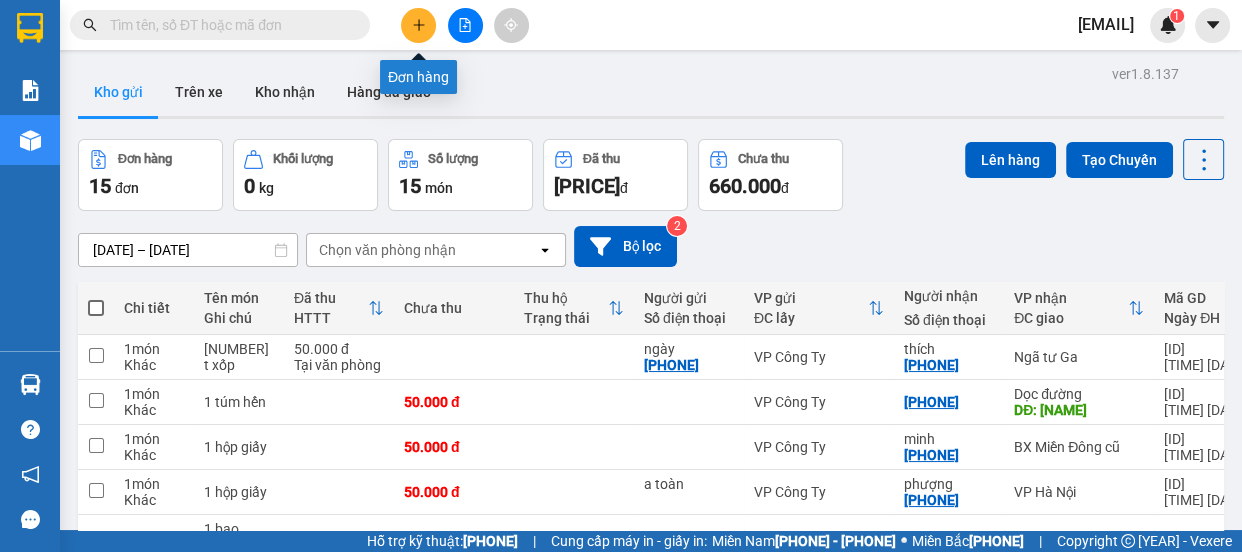 click at bounding box center [419, 25] 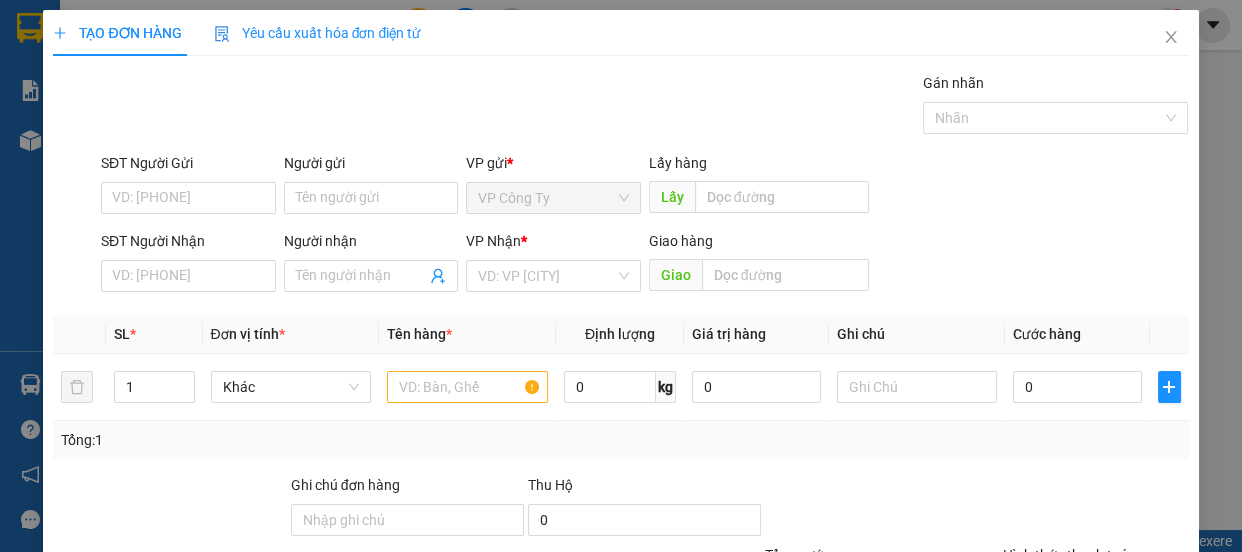 click on "Người gửi" at bounding box center (371, 198) 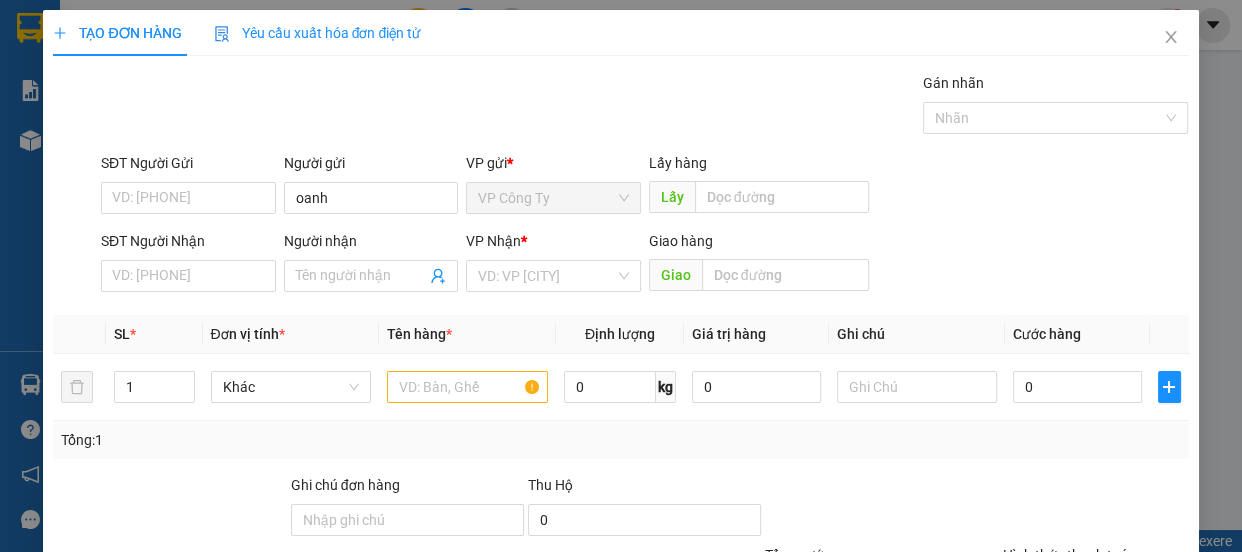 type on "oanh" 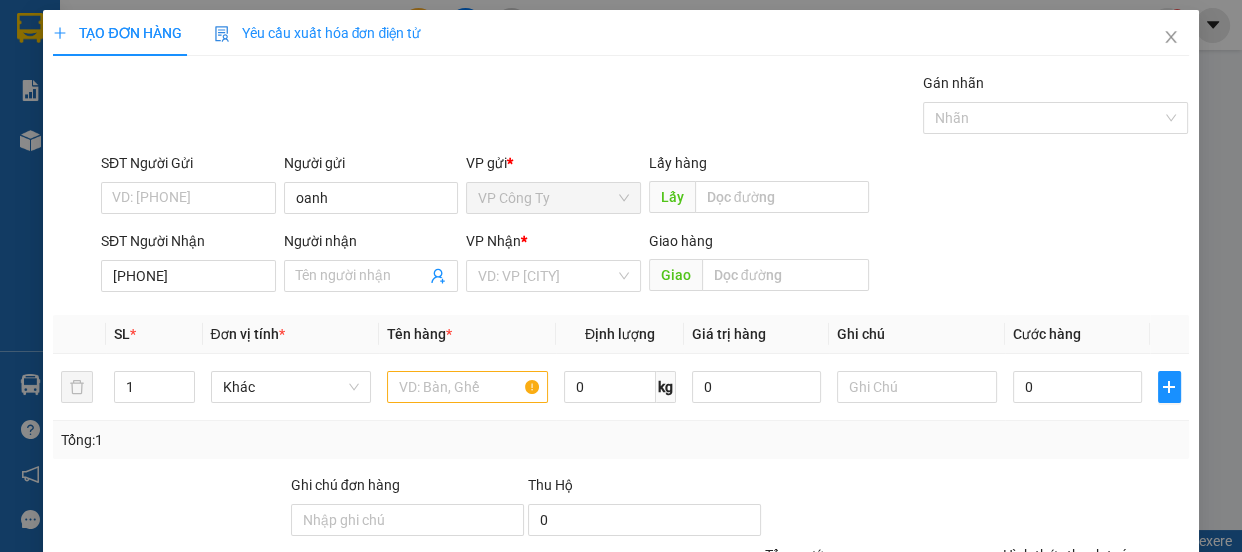 click on "[PHONE]" at bounding box center (188, 276) 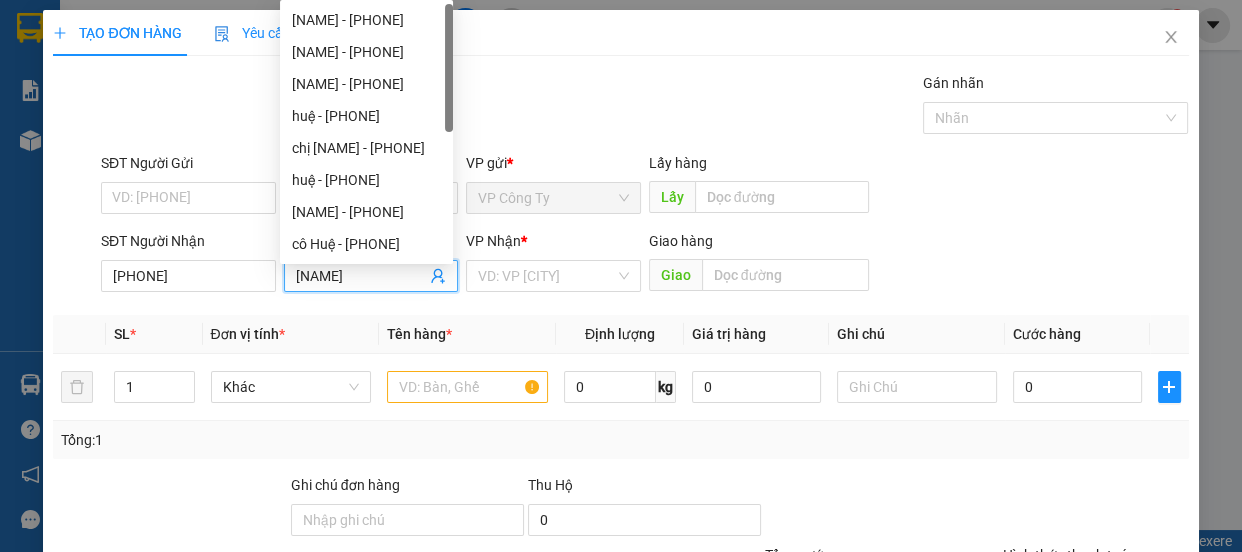 type on "[NAME]" 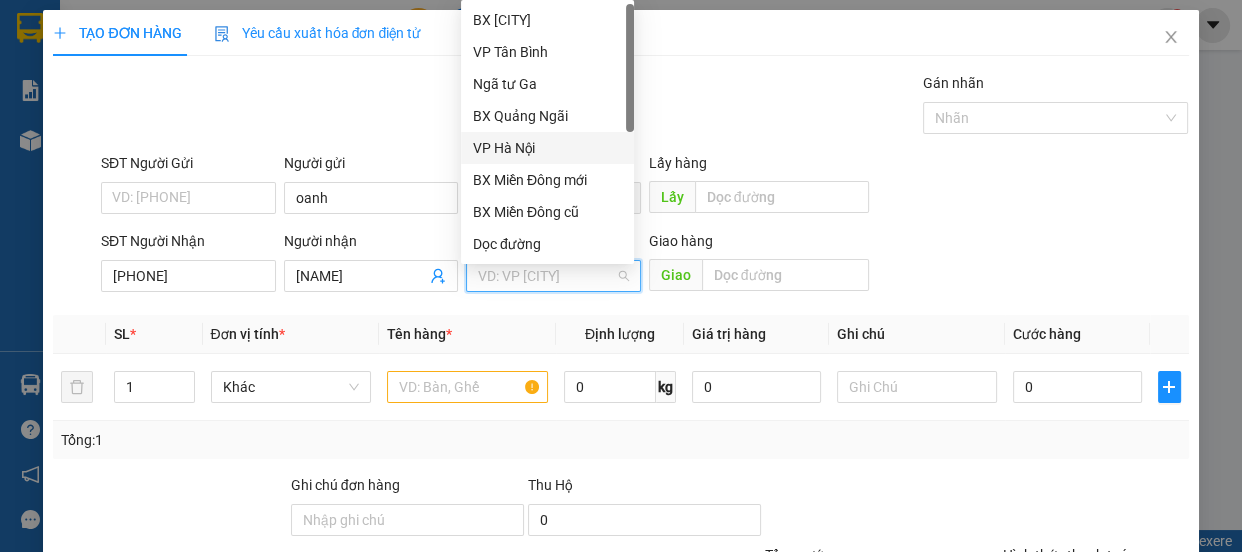 click on "VP Hà Nội" at bounding box center (547, 148) 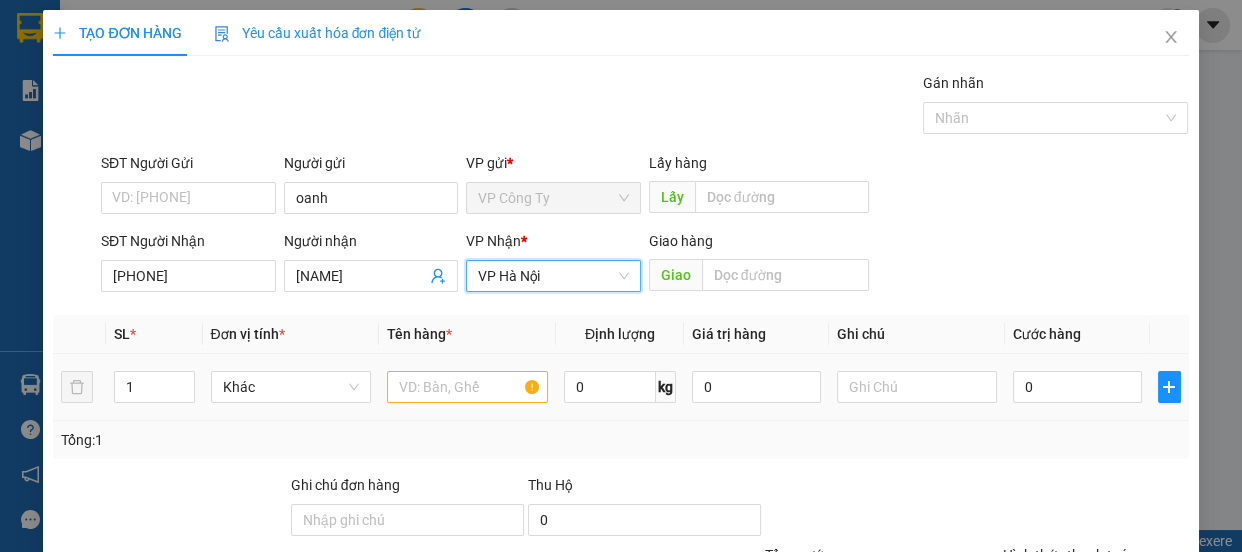 click at bounding box center [467, 387] 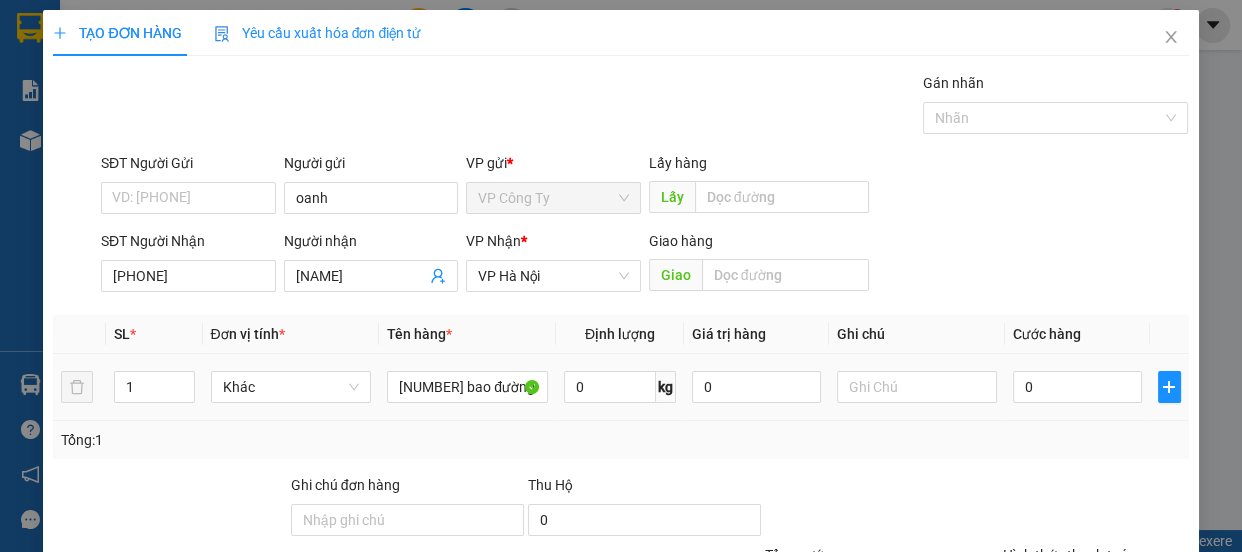 type on "[NUMBER] bao đường" 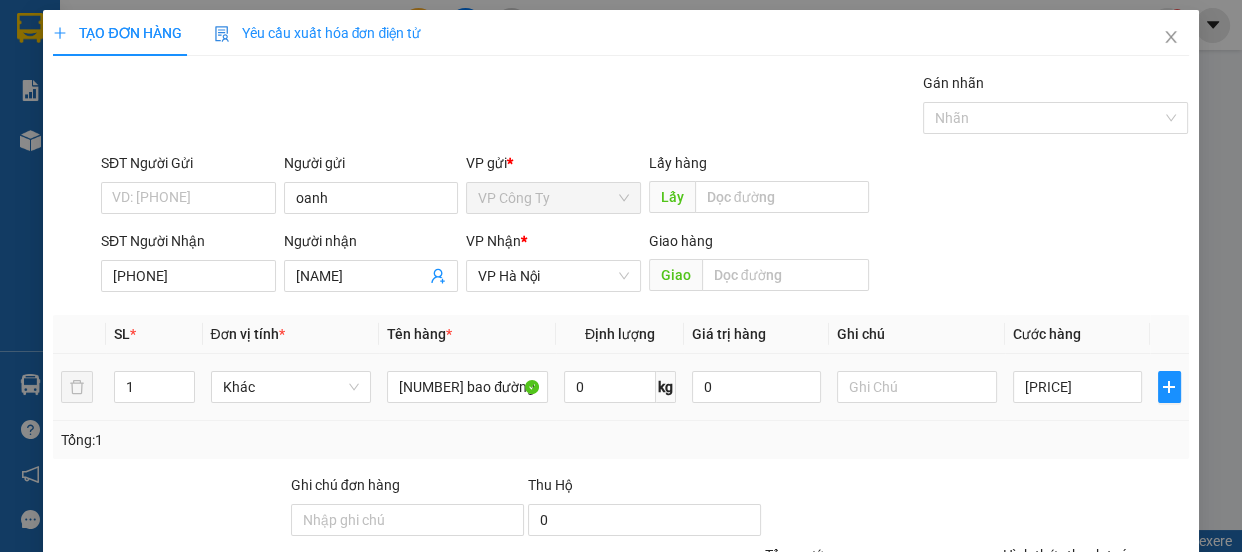 scroll, scrollTop: 187, scrollLeft: 0, axis: vertical 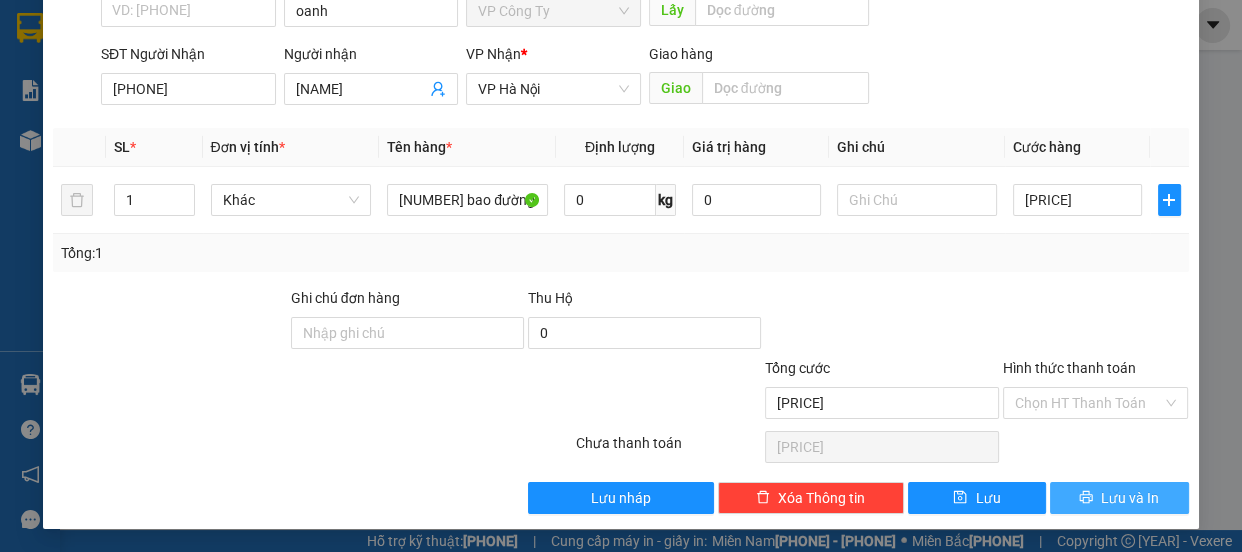 type on "[PRICE]" 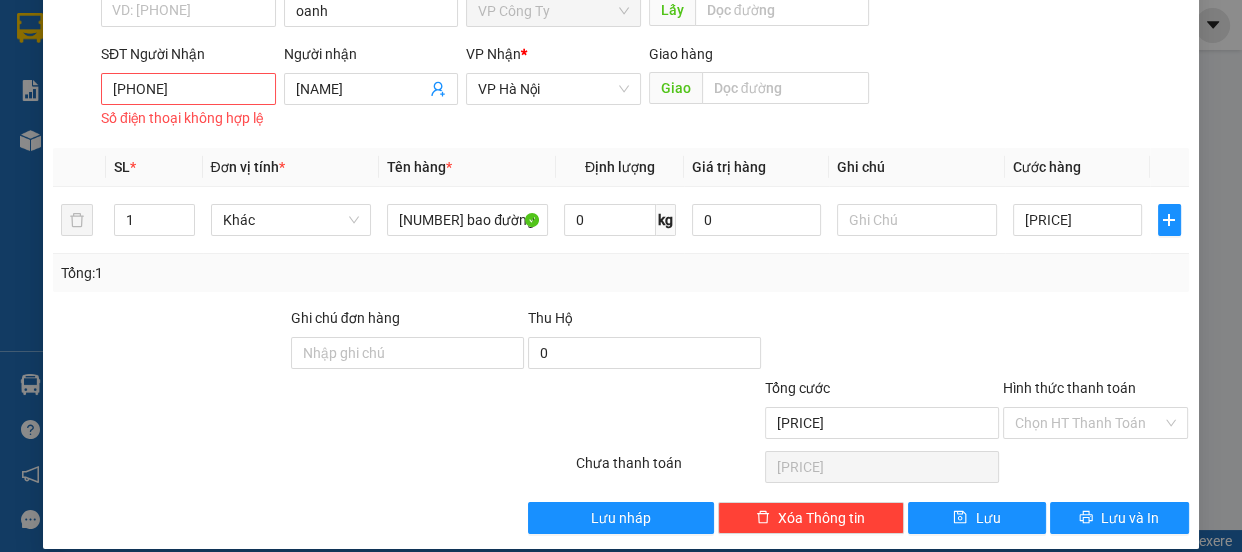 click on "[PHONE]" at bounding box center (188, 89) 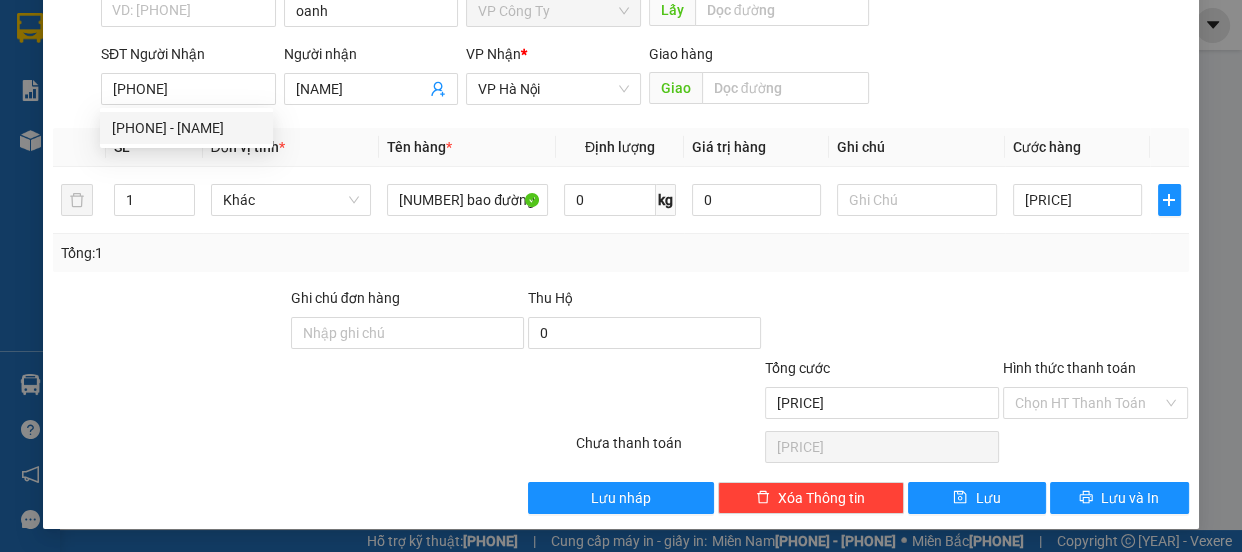 click on "[PHONE]" at bounding box center (188, 89) 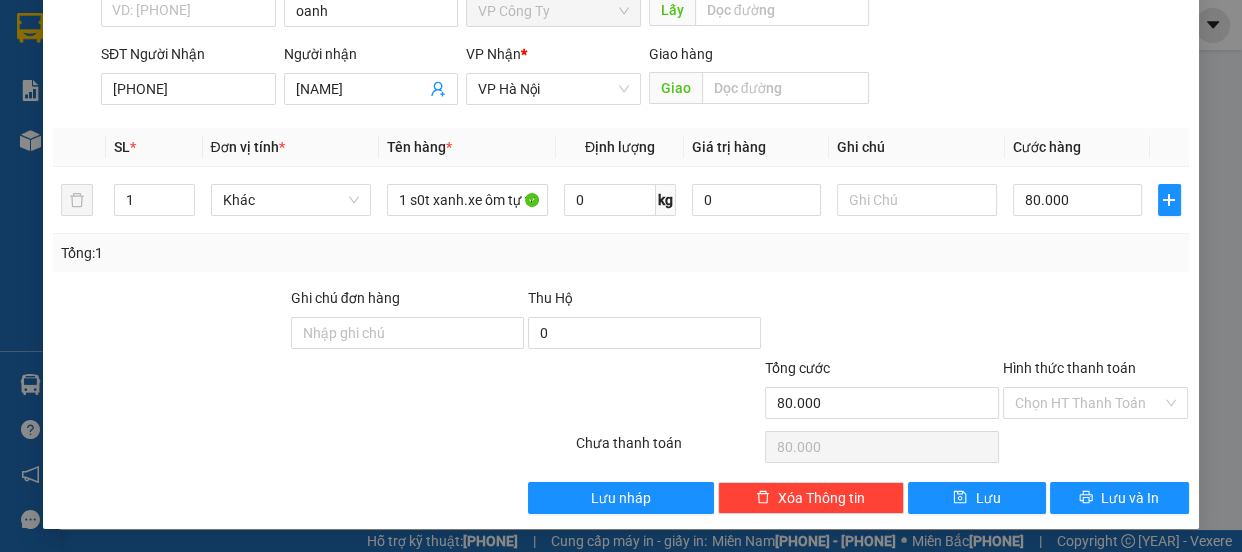 type on "[PHONE]" 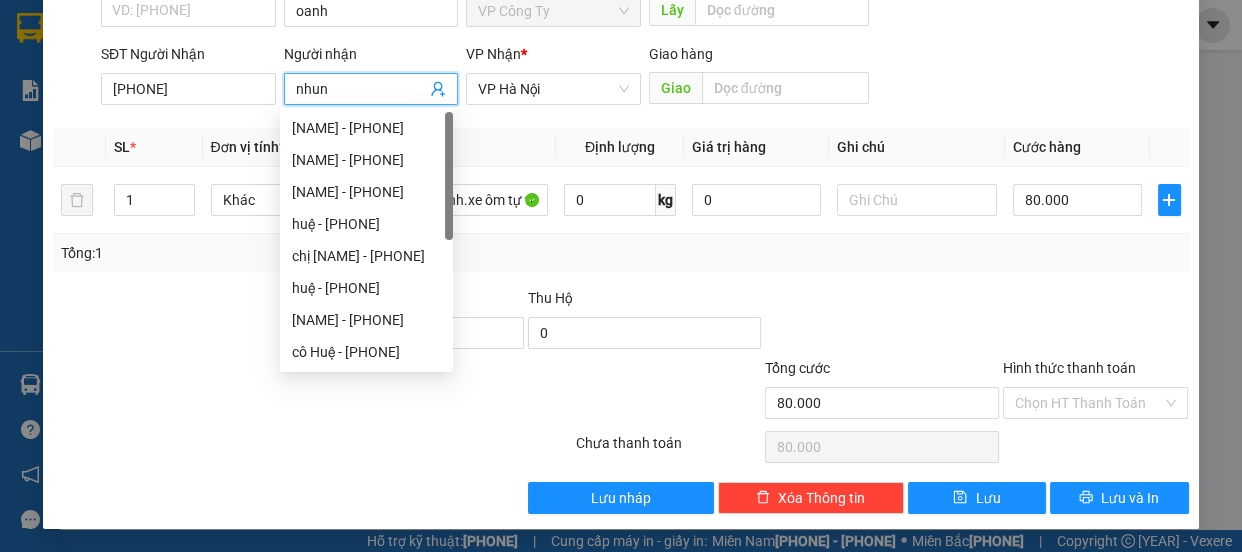 type on "nhu" 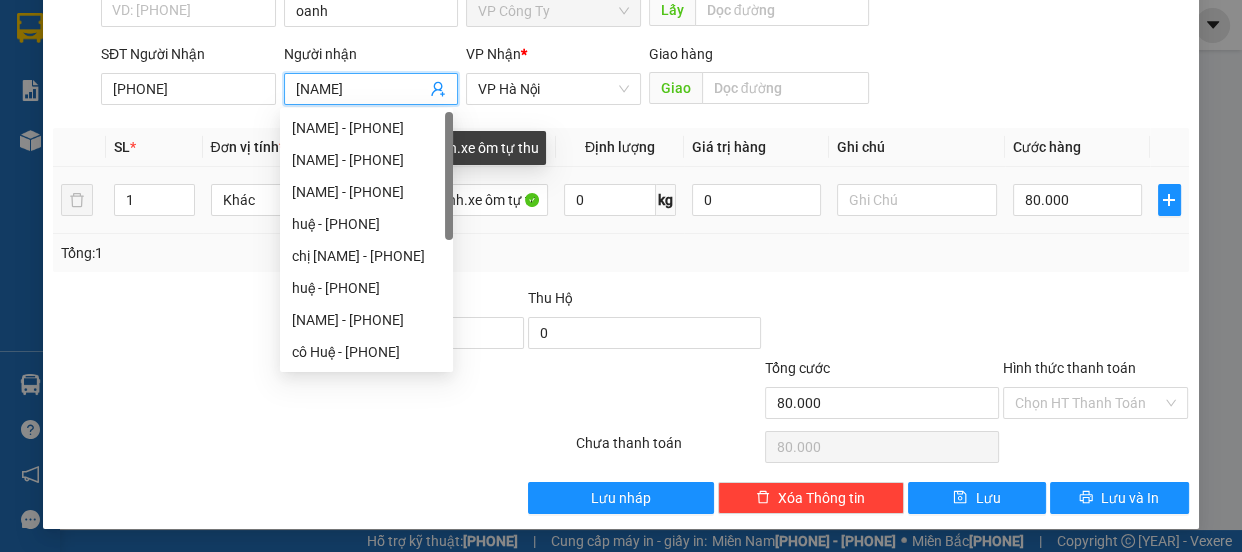 type on "[NAME]" 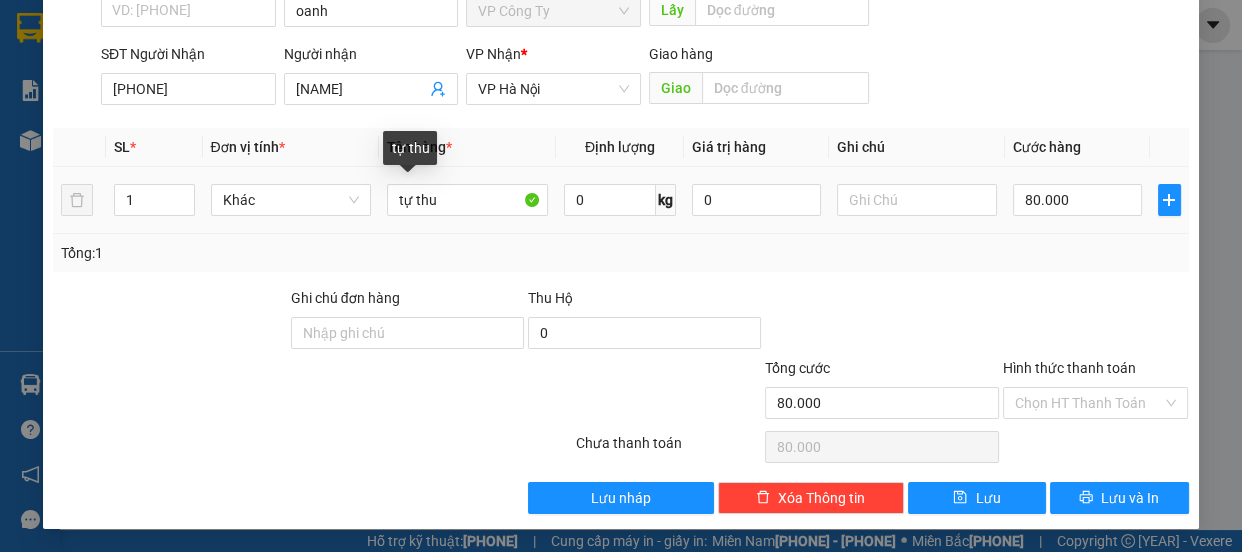 click on "tự thu" at bounding box center [467, 200] 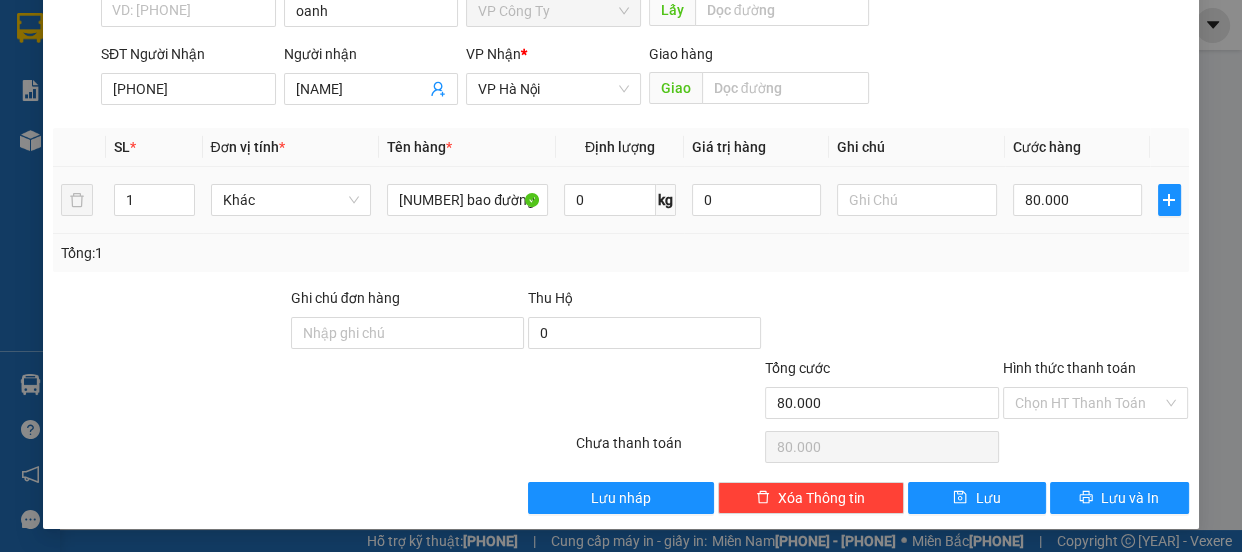 type on "[NUMBER] bao đường" 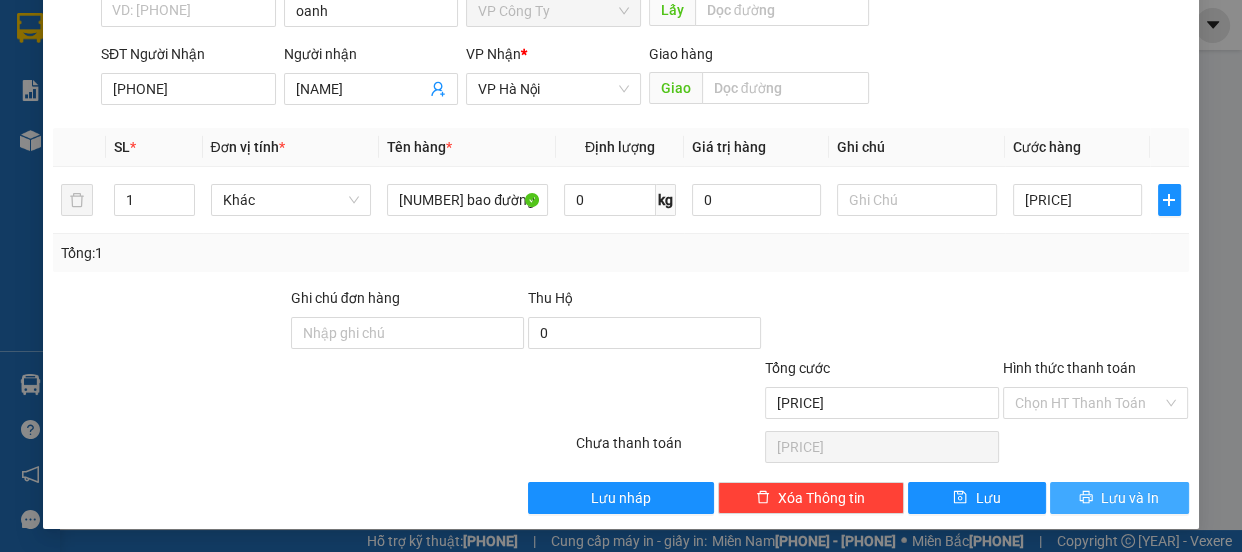 type on "[PRICE]" 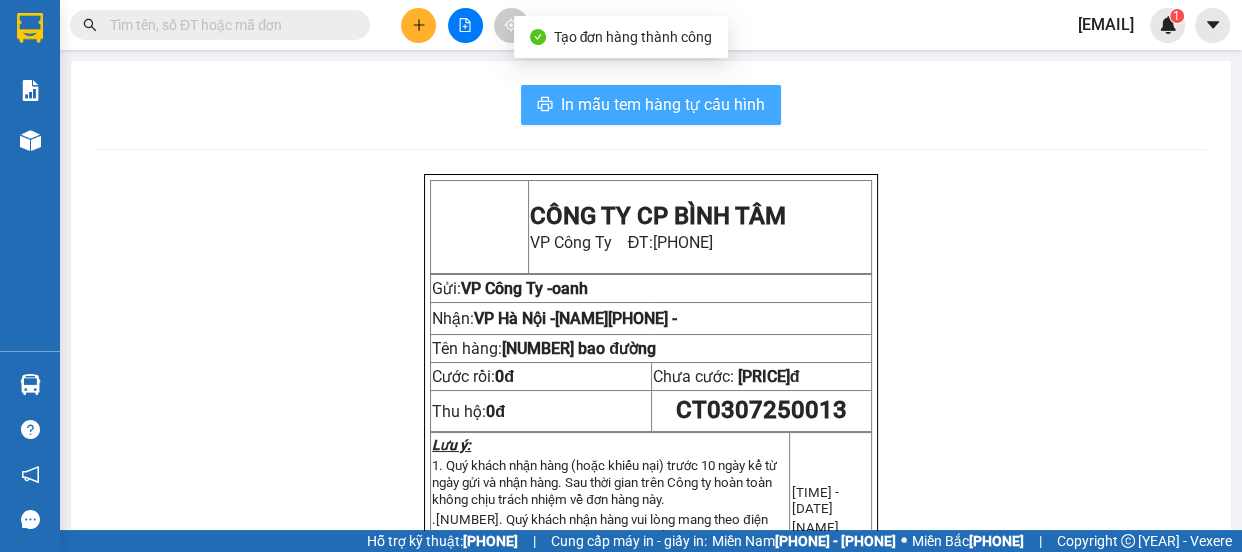 click on "In mẫu tem hàng tự cấu hình" at bounding box center [663, 104] 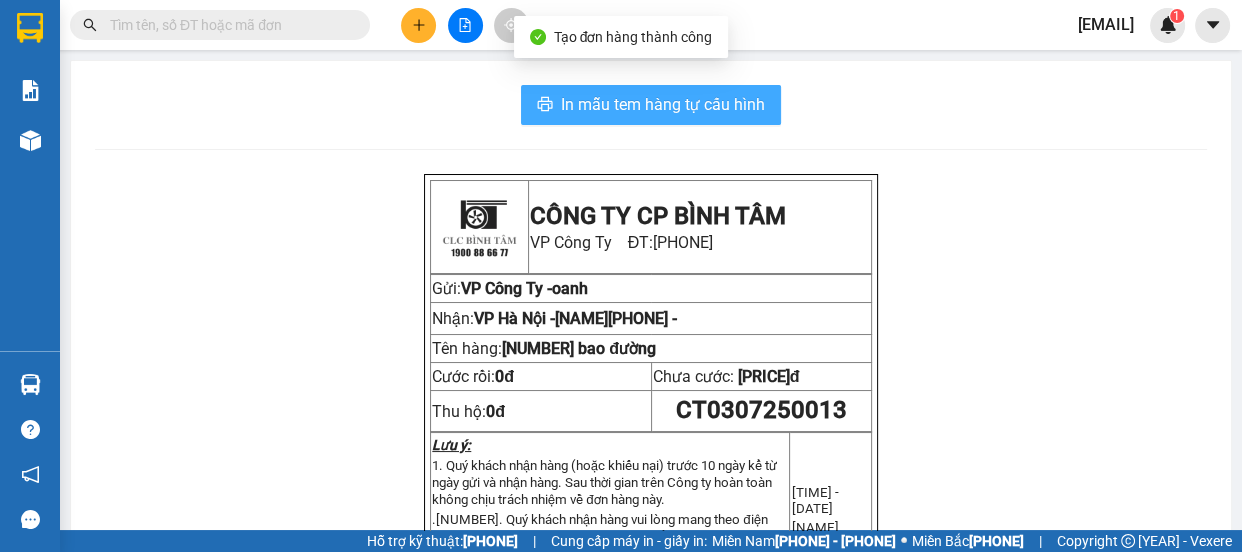 click on "In mẫu tem hàng tự cấu hình" at bounding box center (663, 104) 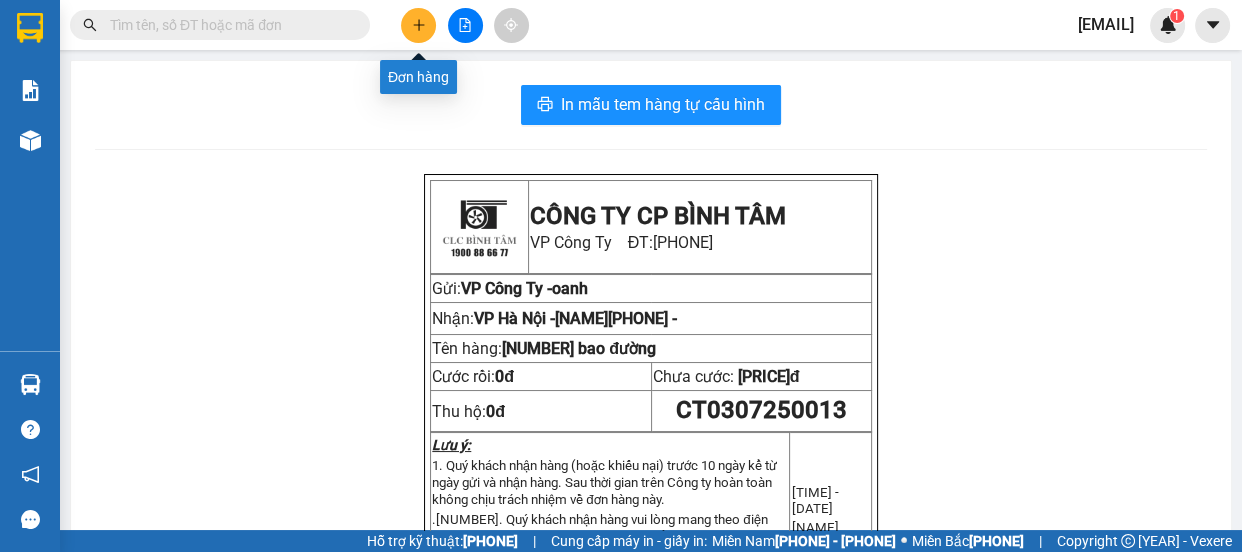 click at bounding box center (419, 25) 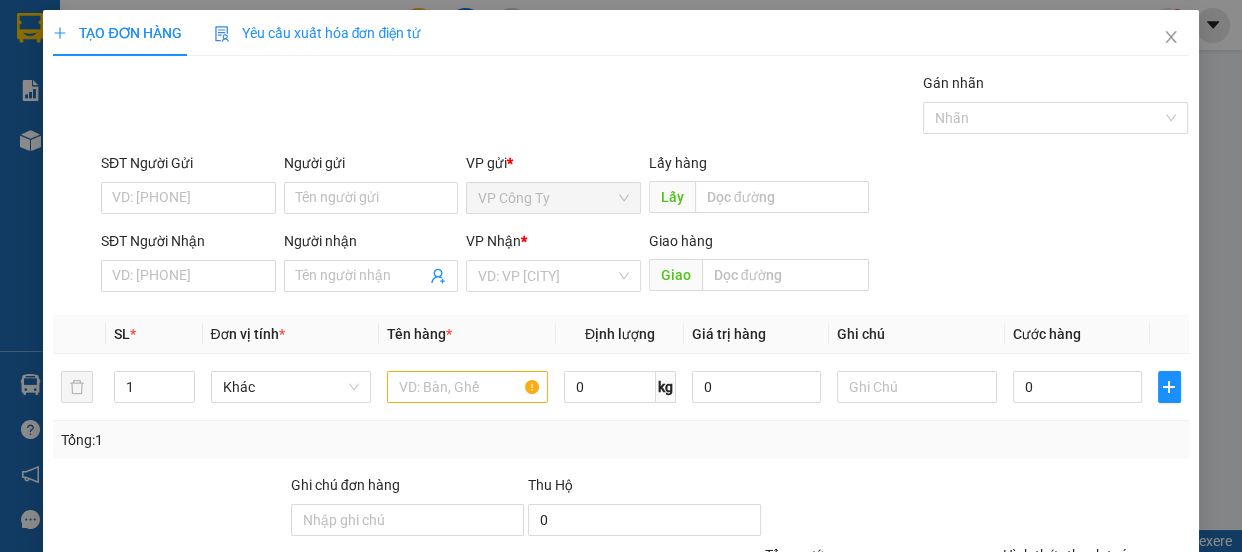 click on "SĐT Người Gửi" at bounding box center [188, 198] 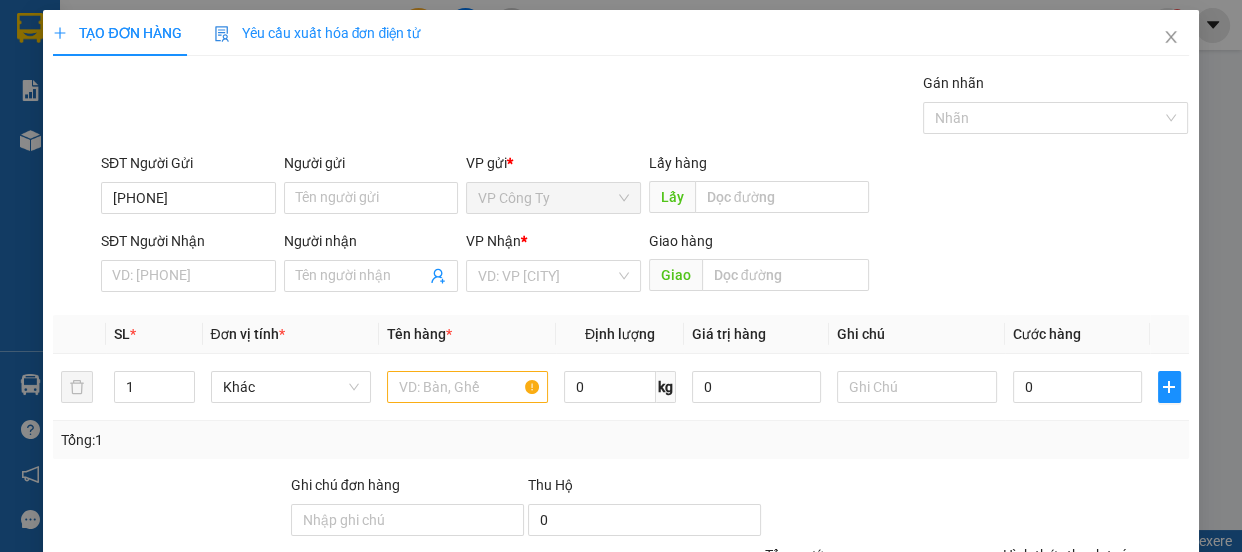 click on "[PHONE]" at bounding box center [188, 198] 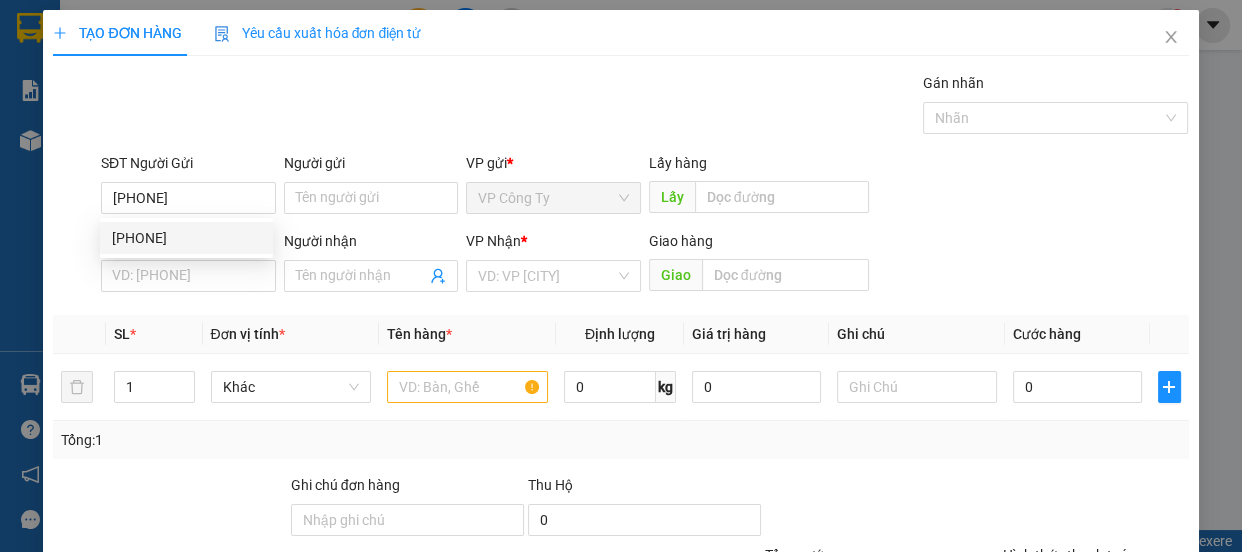 click on "[PHONE]" at bounding box center [186, 238] 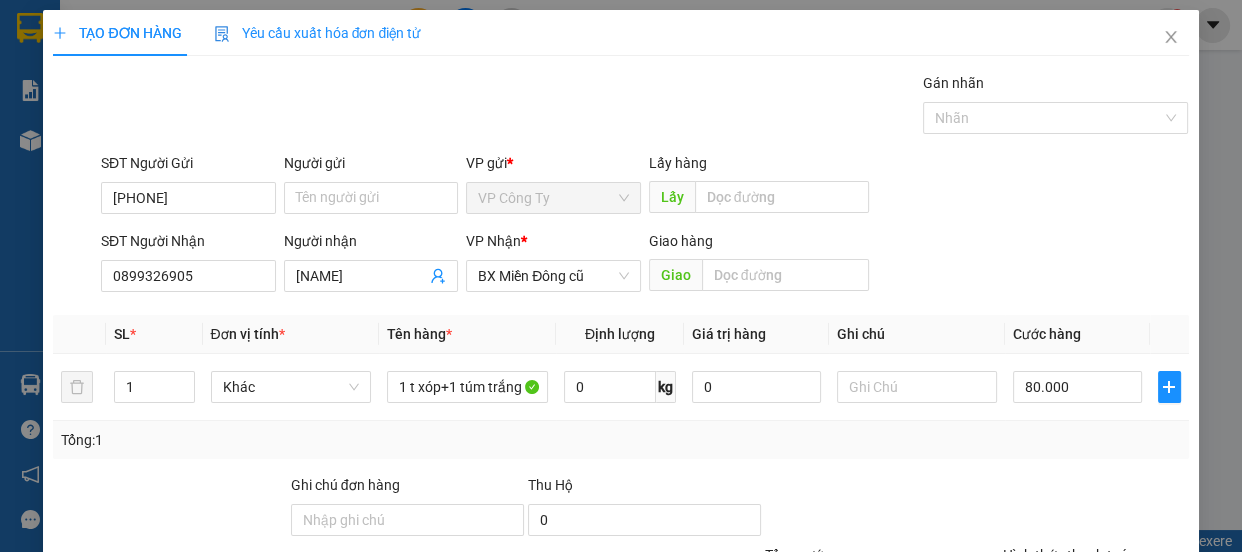 type on "[PHONE]" 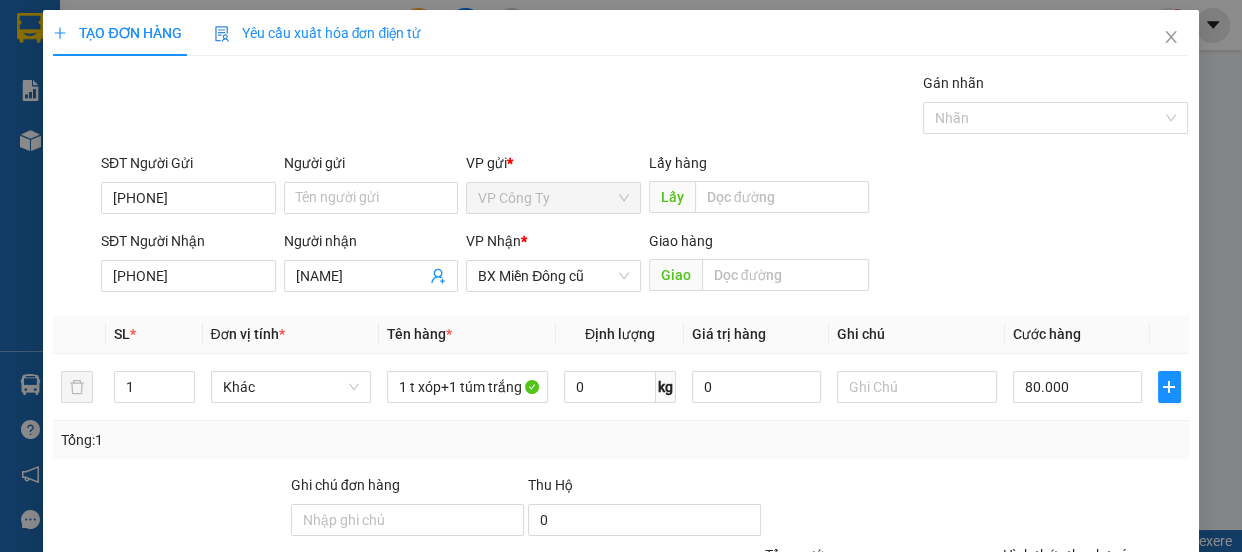 click on "[PHONE]" at bounding box center [188, 276] 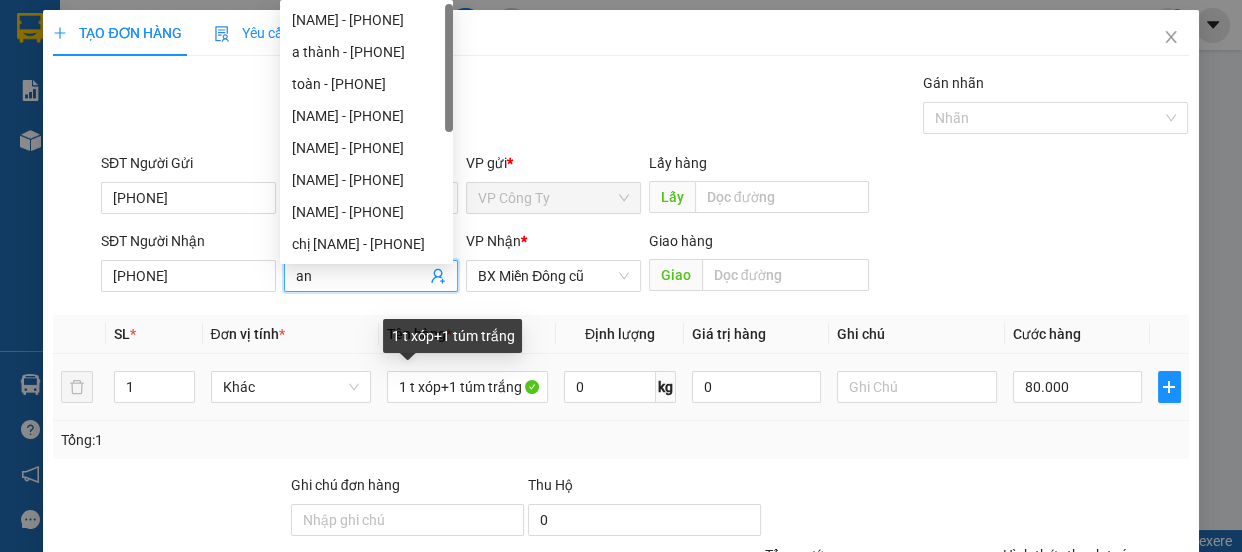 type on "an" 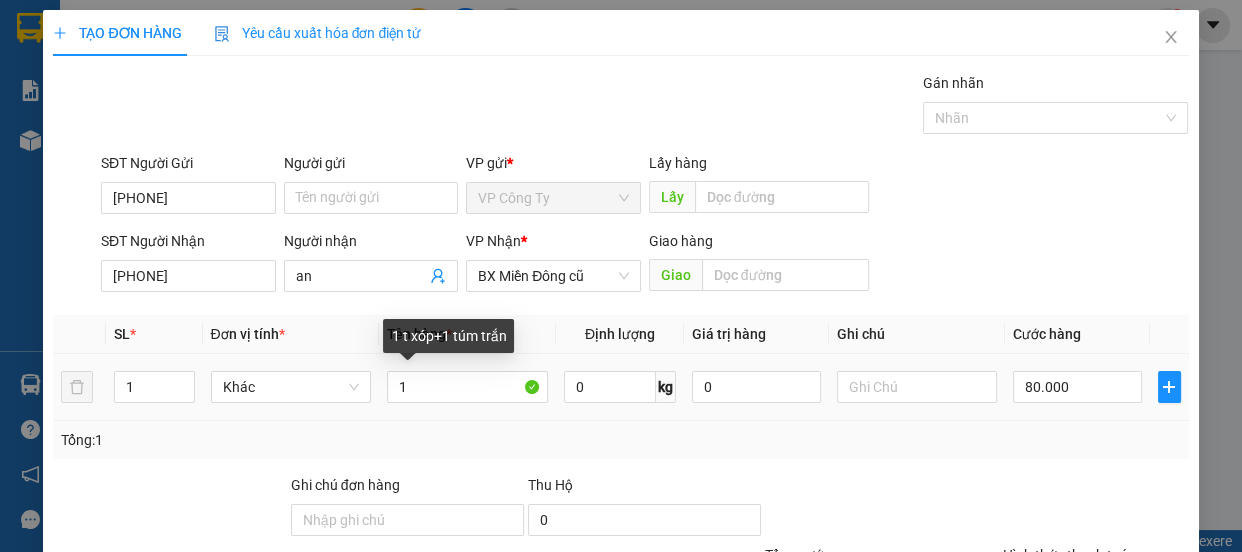 type on "1" 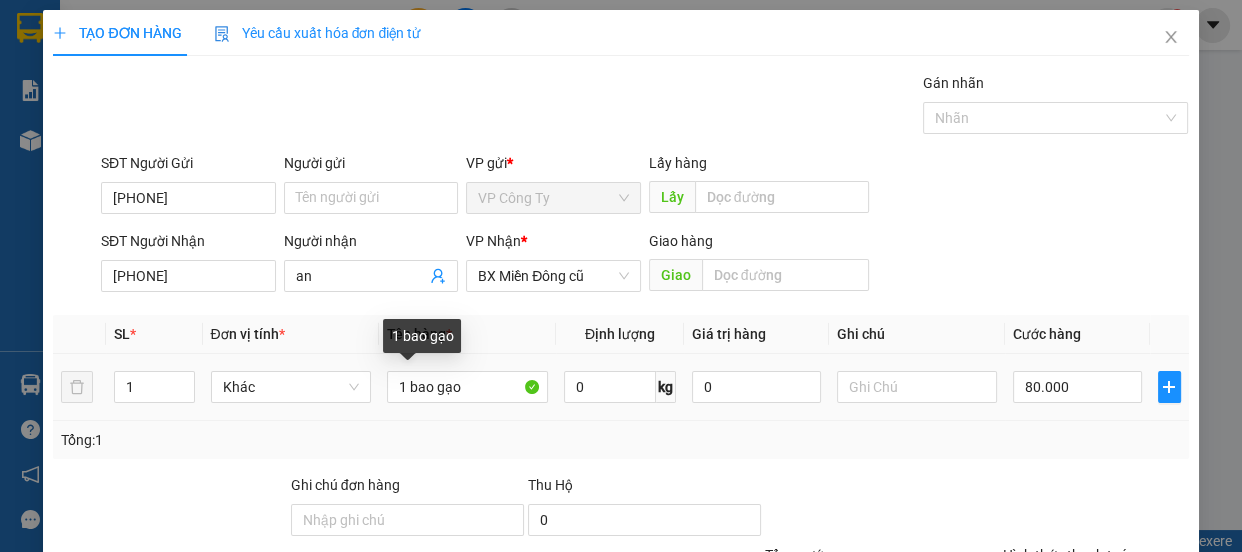 scroll, scrollTop: 187, scrollLeft: 0, axis: vertical 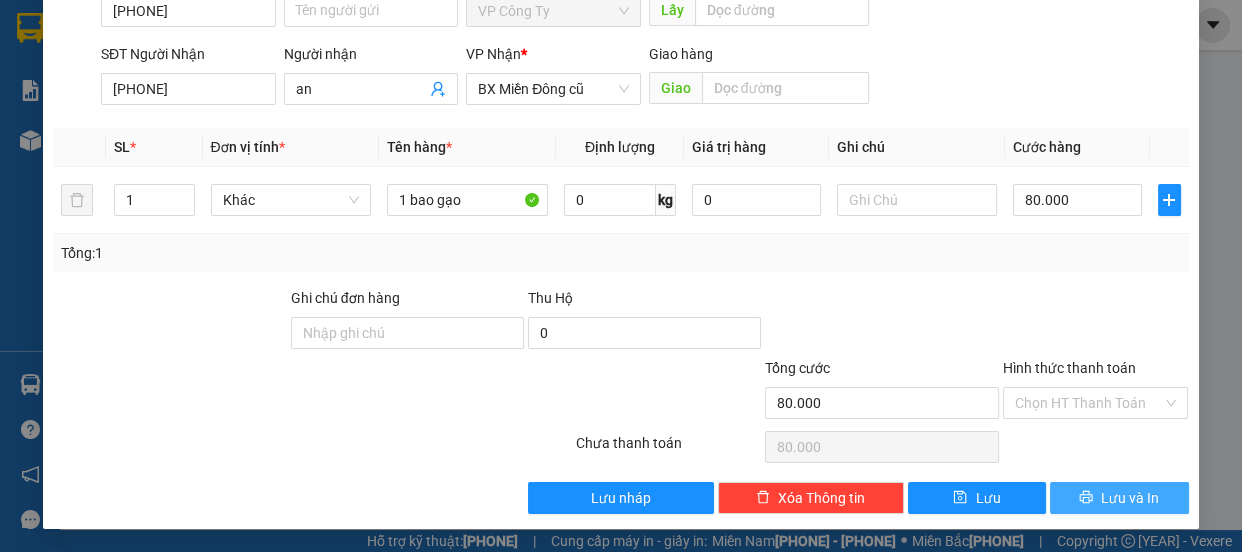 type on "1 bao gạo" 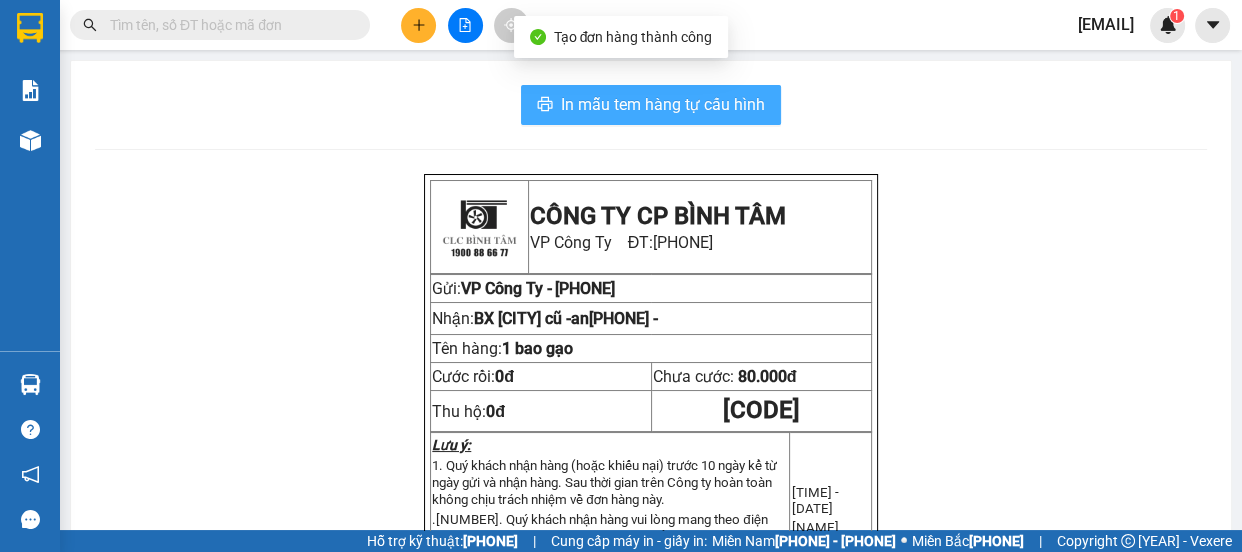 click on "In mẫu tem hàng tự cấu hình" at bounding box center (663, 104) 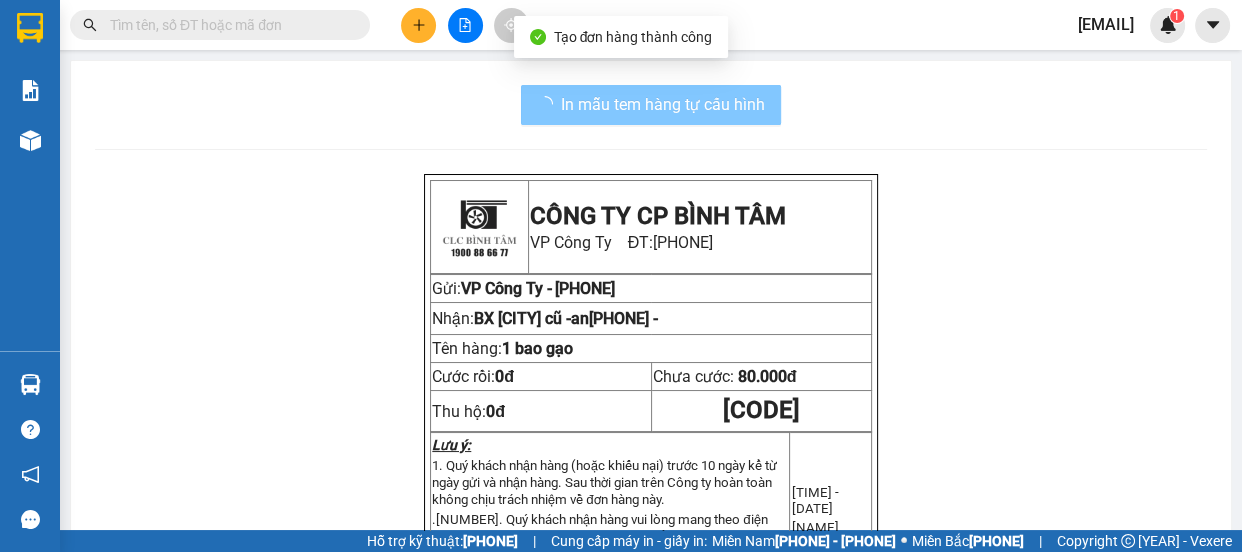 scroll, scrollTop: 0, scrollLeft: 0, axis: both 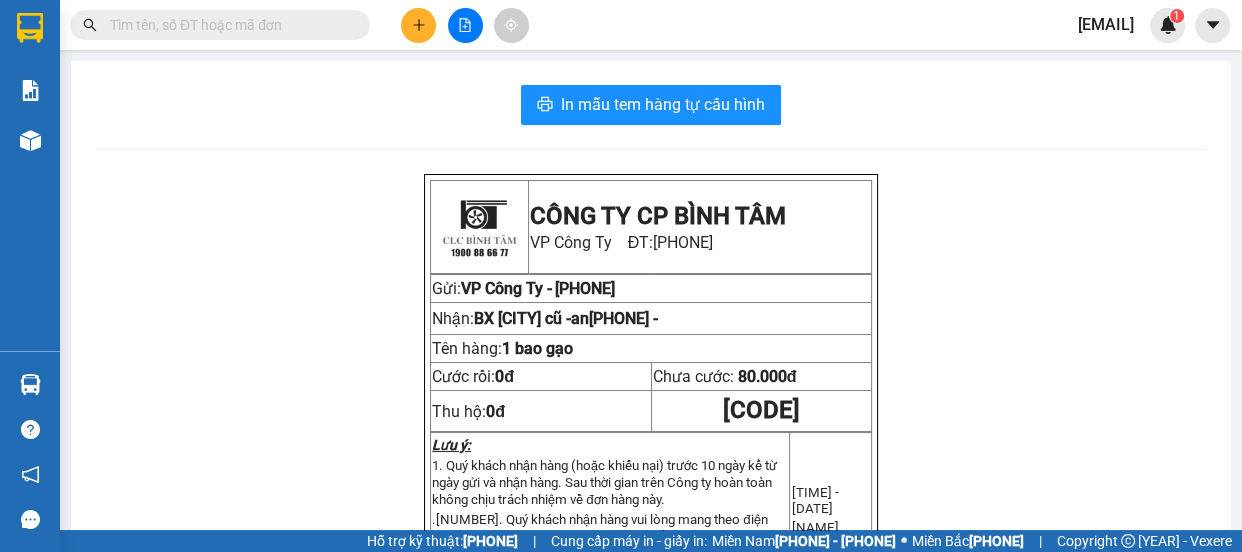 click at bounding box center (419, 25) 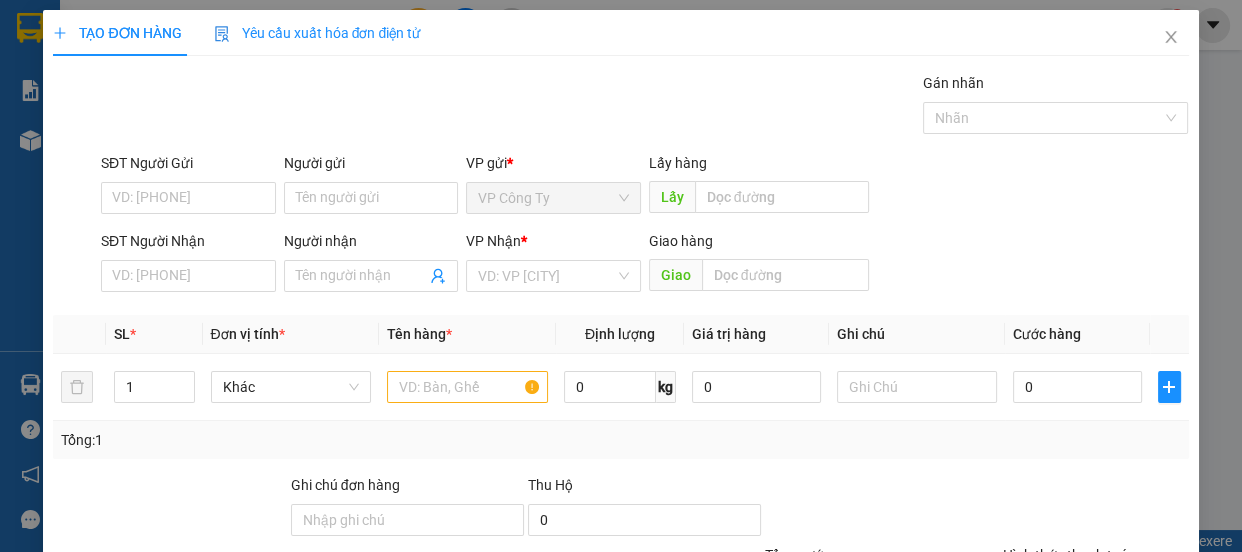 click on "SĐT Người Gửi" at bounding box center [188, 198] 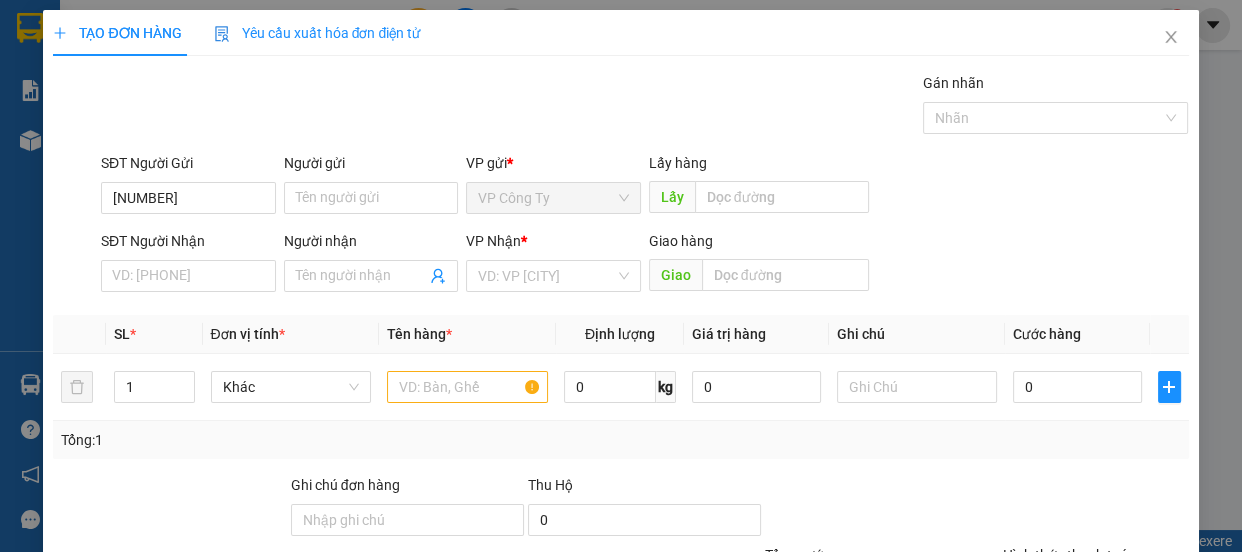 click on "[NUMBER]" at bounding box center [188, 198] 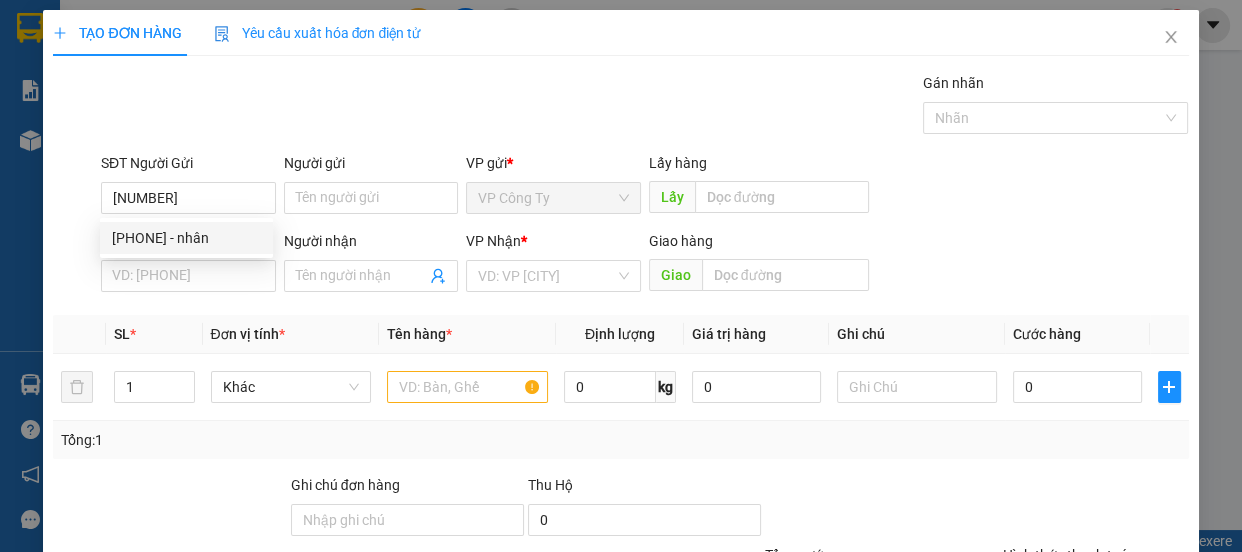 click on "[PHONE] - nhân" at bounding box center [186, 238] 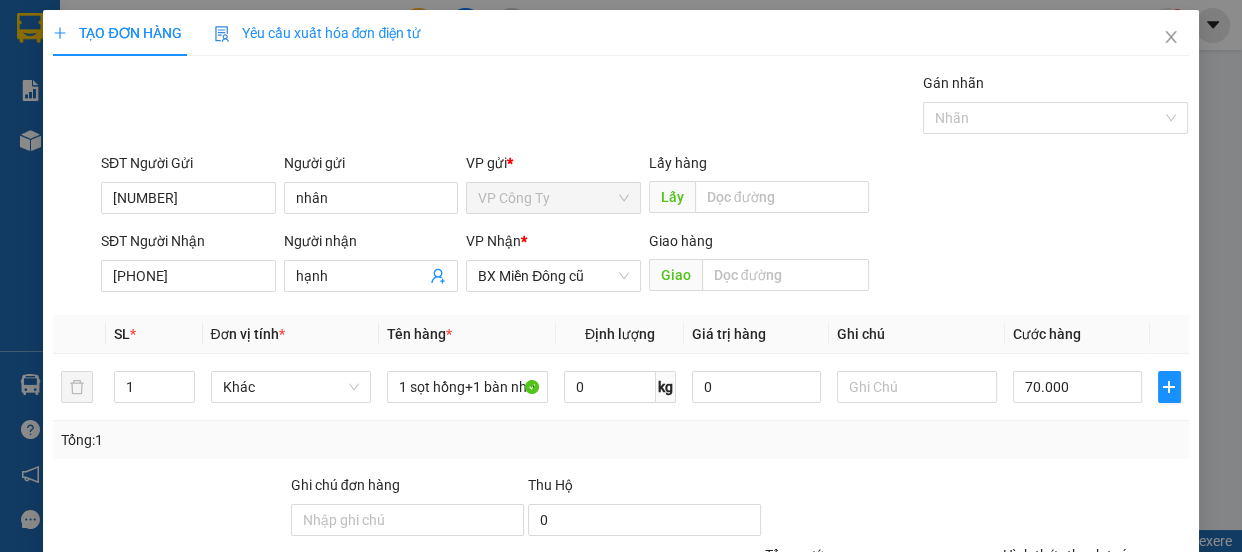 type on "[NUMBER]" 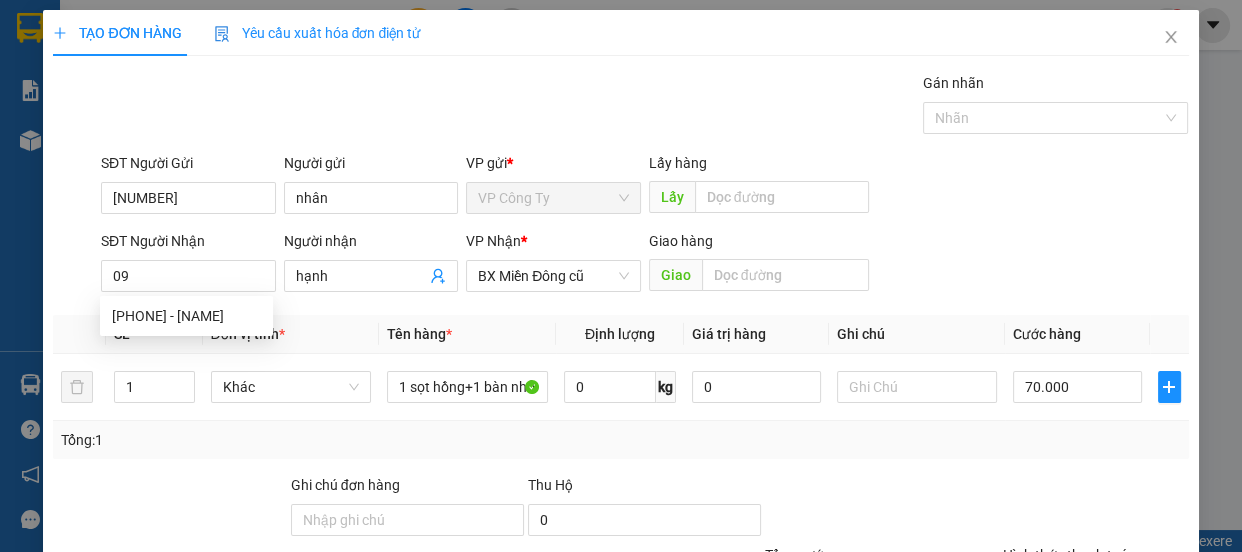 type on "0" 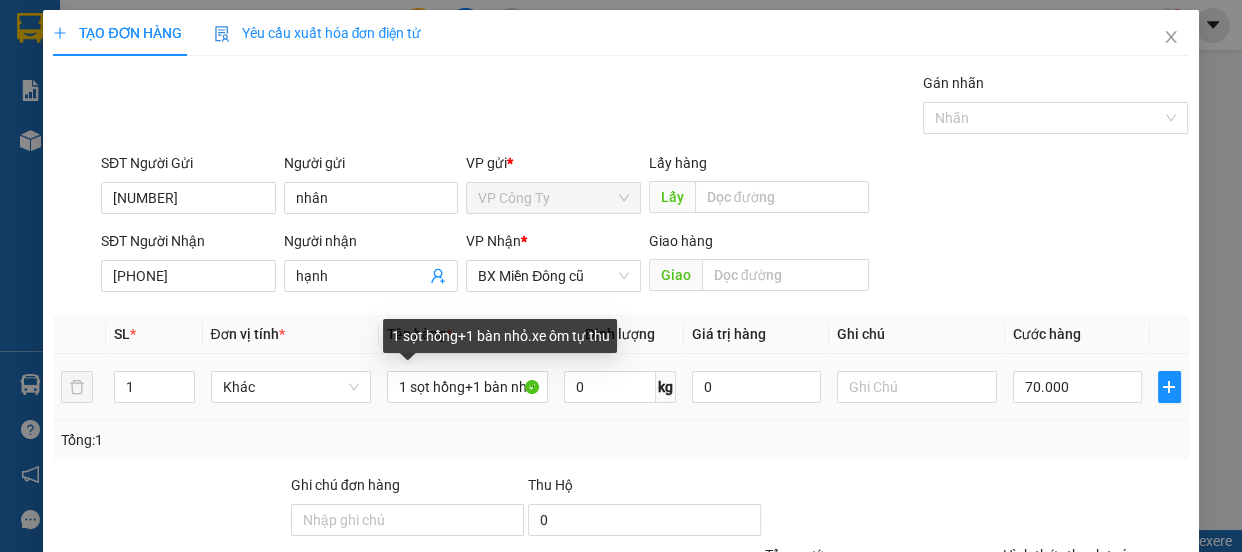 type on "[PHONE]" 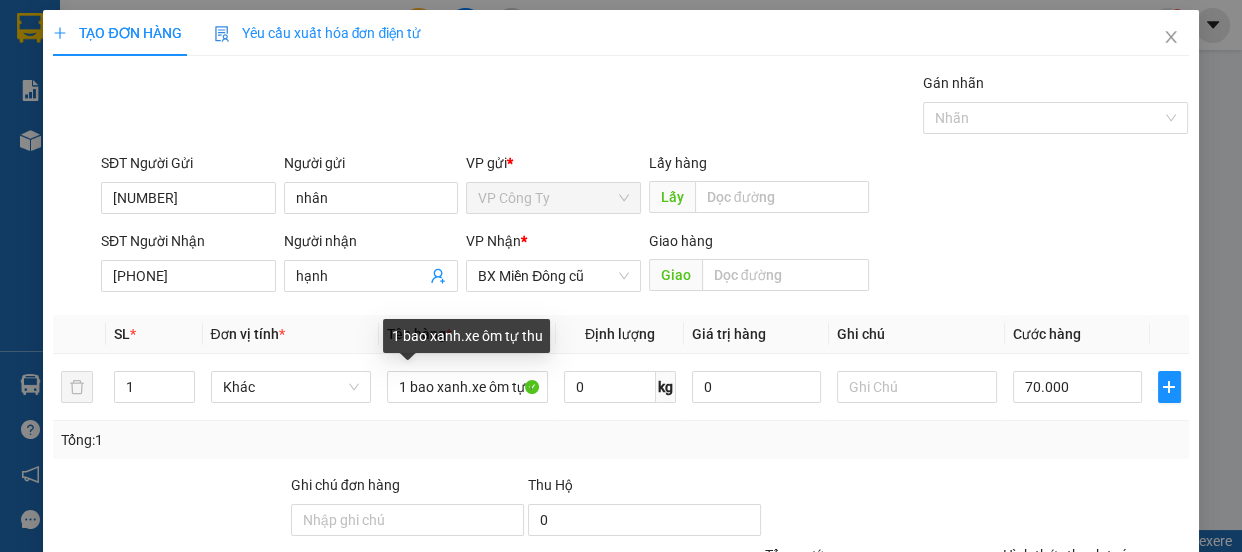 scroll, scrollTop: 187, scrollLeft: 0, axis: vertical 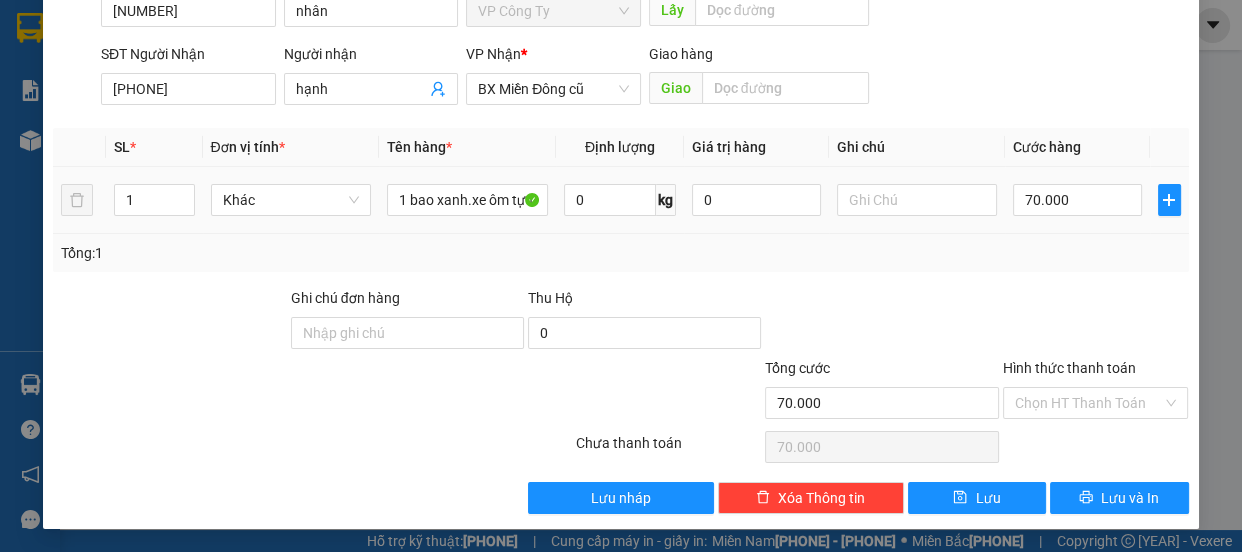 type on "1 bao xanh.xe ôm tự thu" 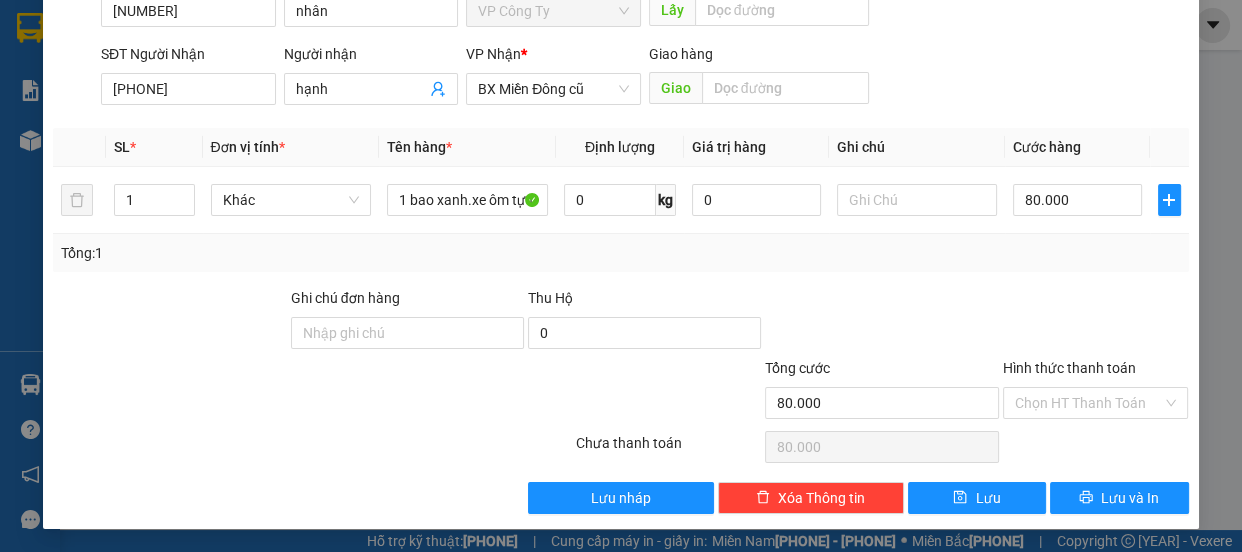 type on "80.000" 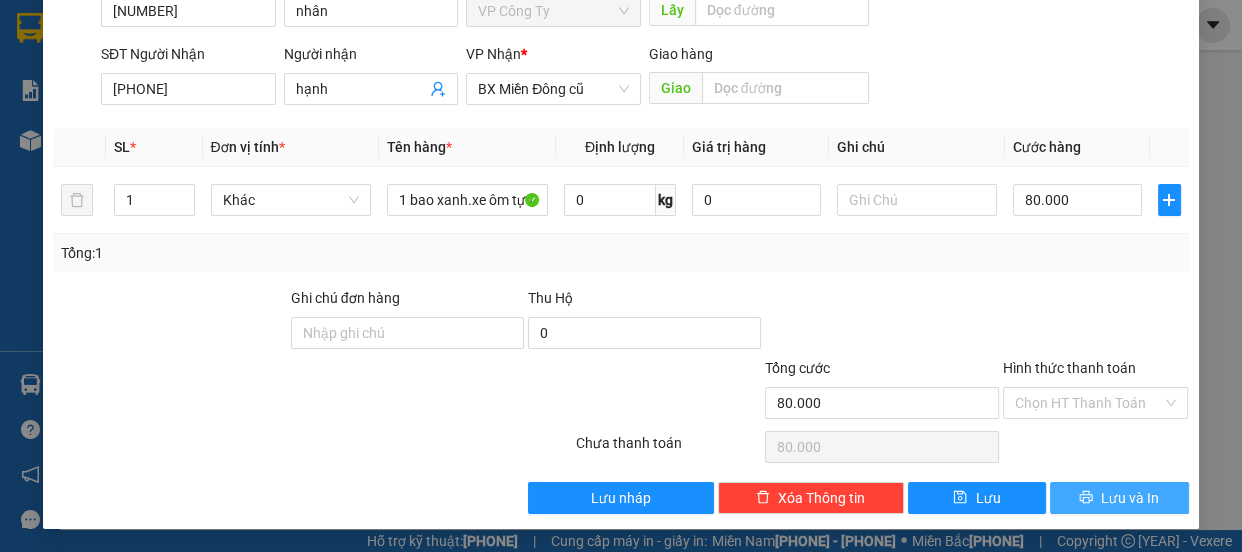 click on "Lưu và In" at bounding box center (1130, 498) 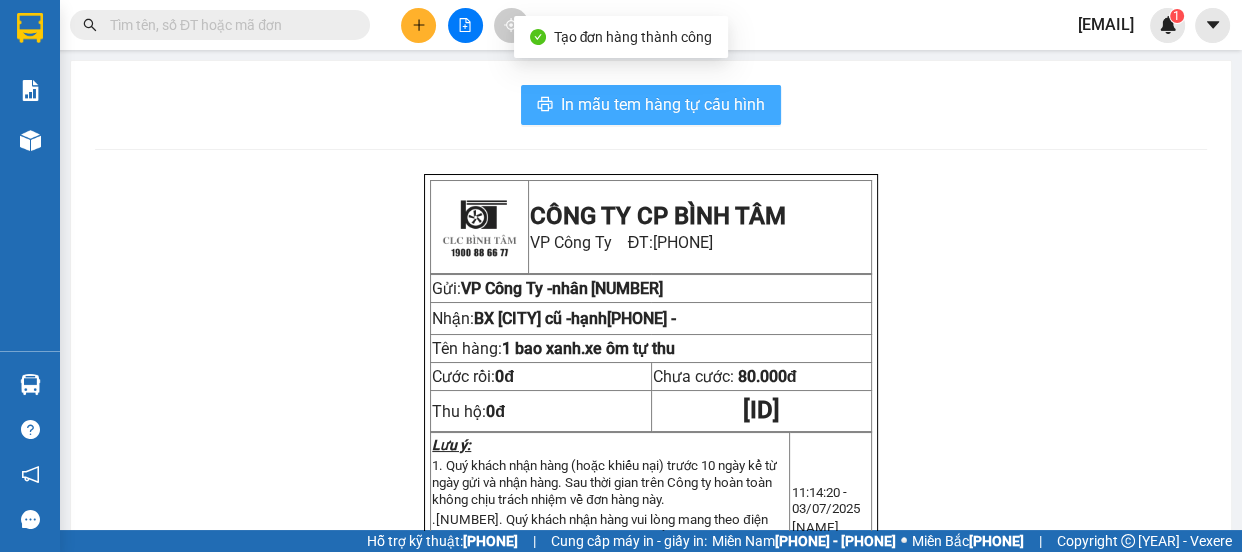 click on "In mẫu tem hàng tự cấu hình" at bounding box center [663, 104] 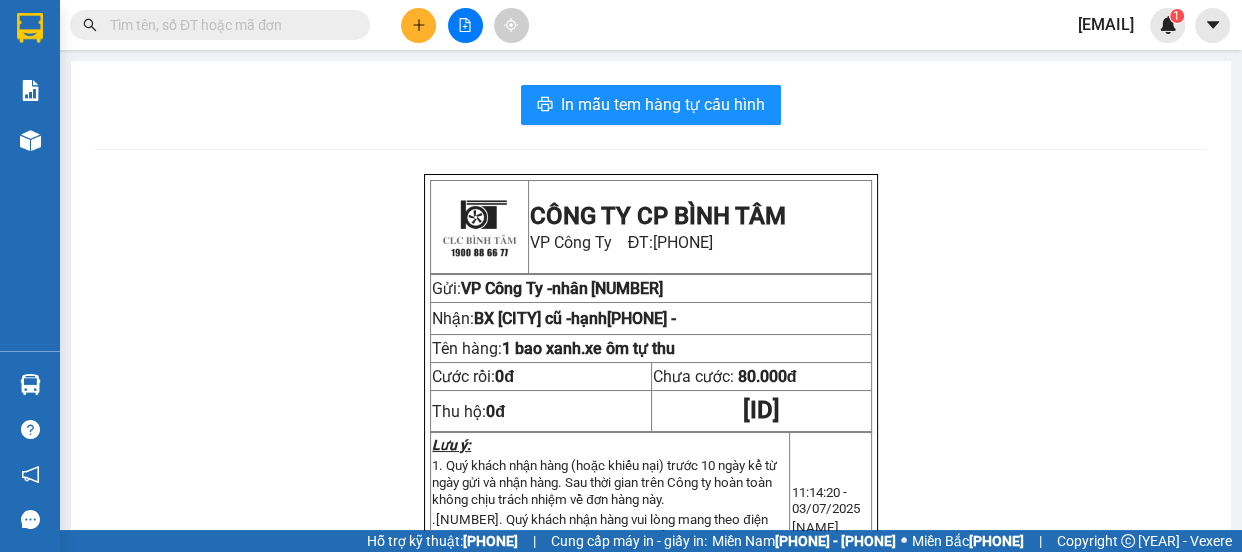 click at bounding box center [465, 25] 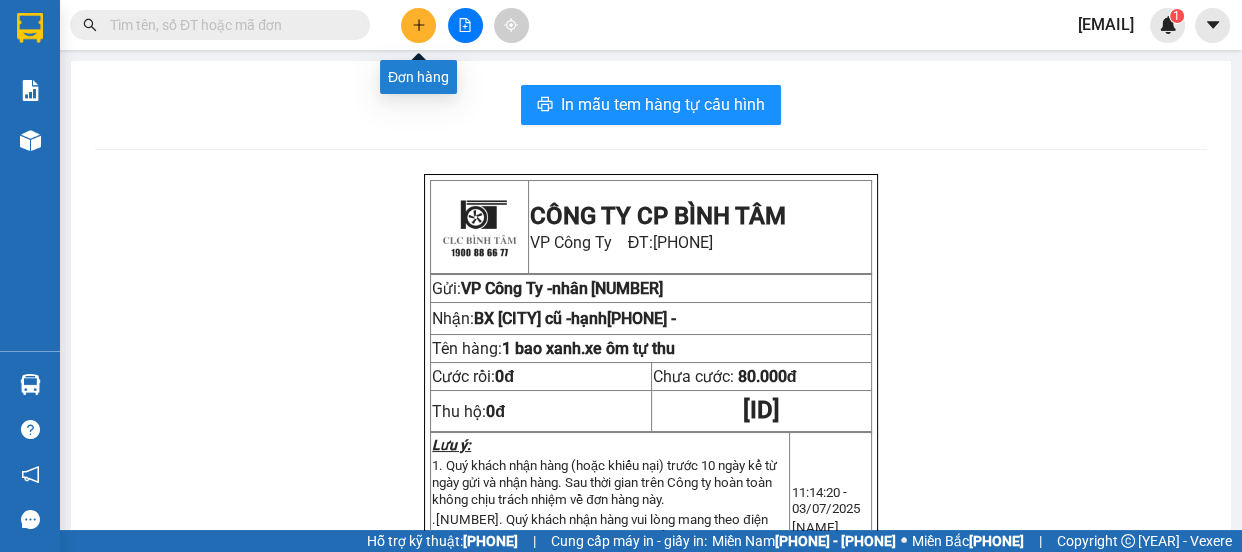 click at bounding box center [418, 25] 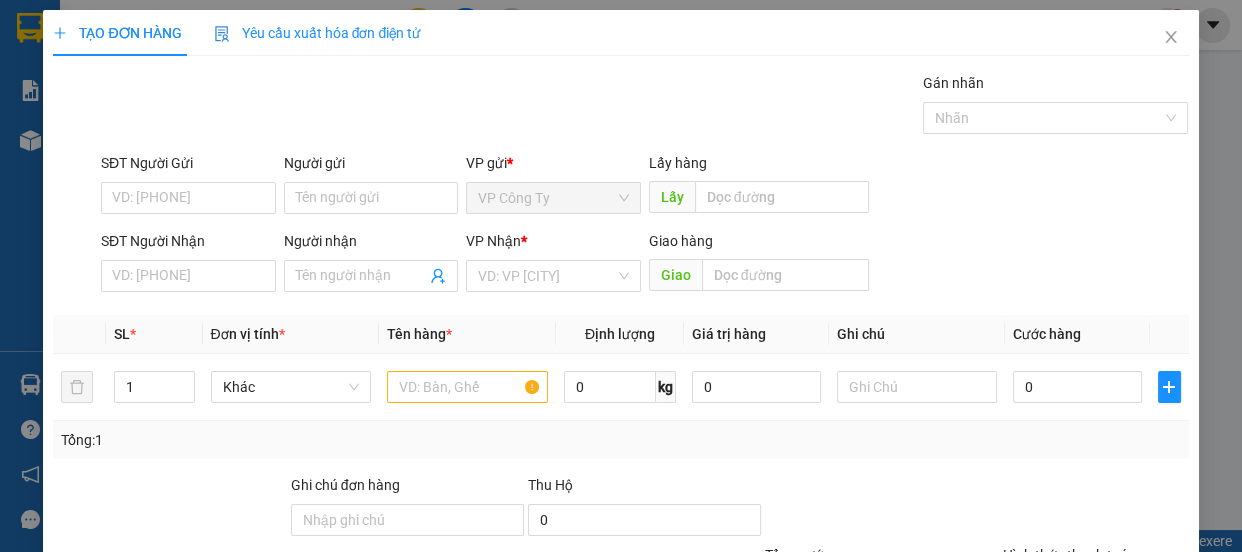 click on "SĐT Người Nhận" at bounding box center (188, 276) 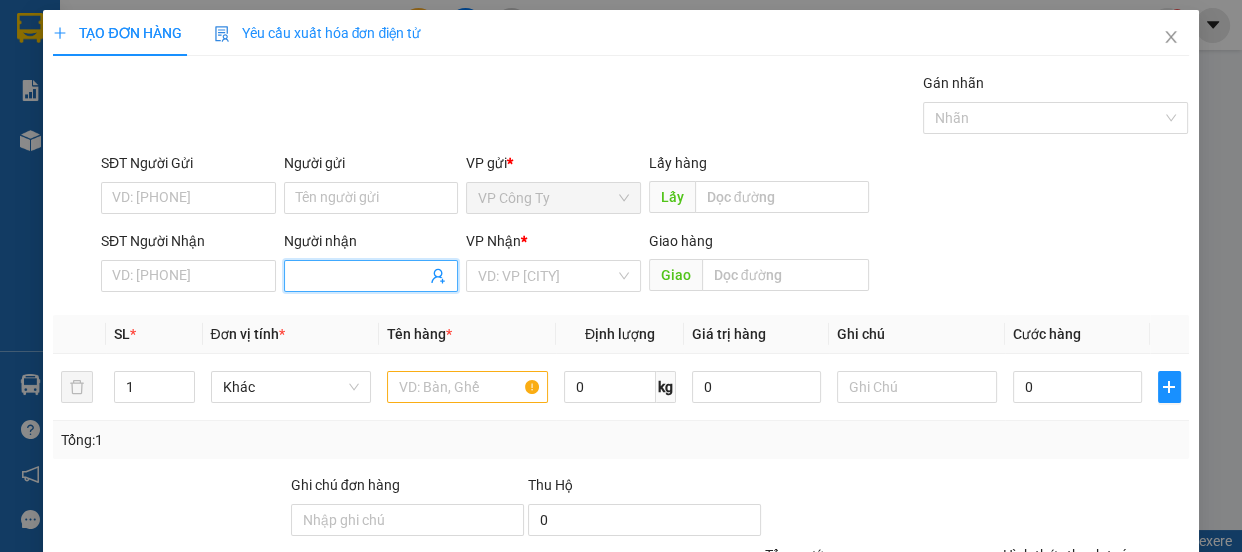 click on "Người nhận" at bounding box center [361, 276] 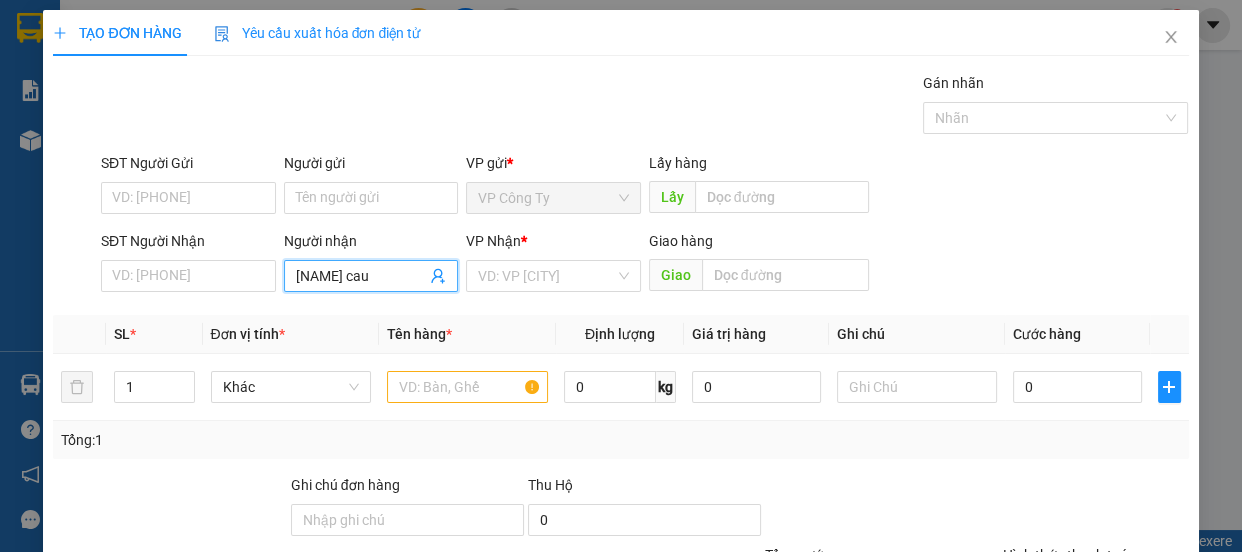type on "[NAME] cau" 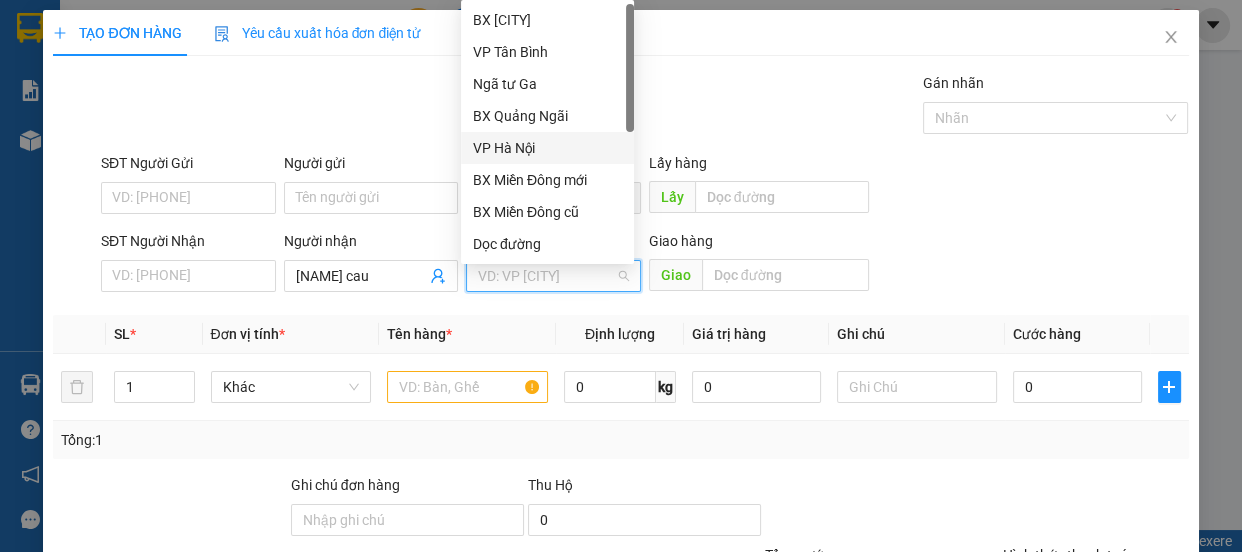 click on "VP Hà Nội" at bounding box center (547, 148) 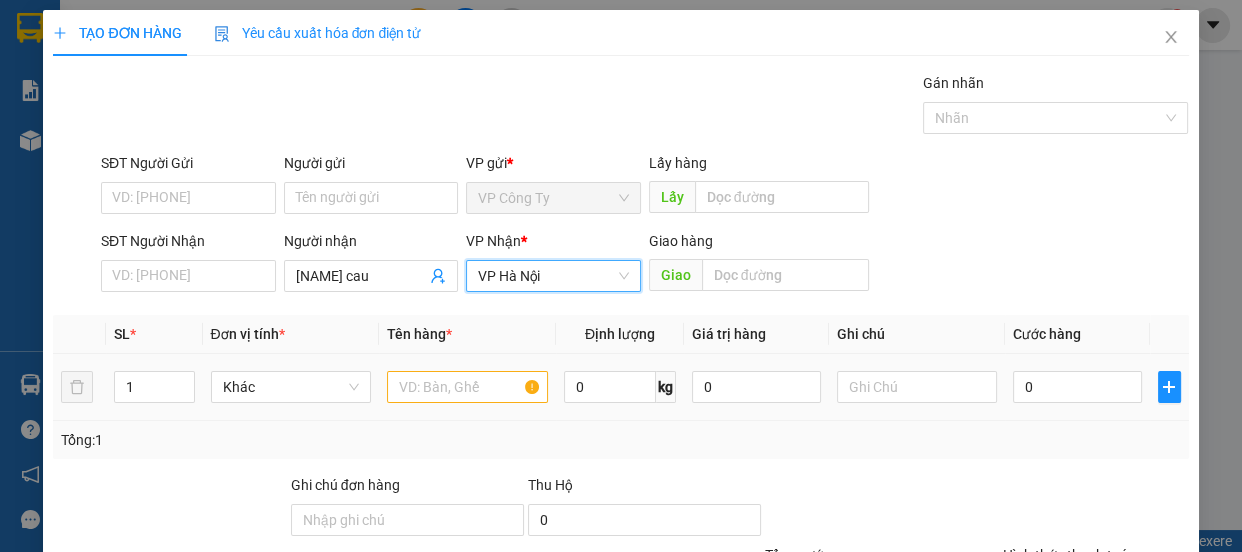 click at bounding box center (467, 387) 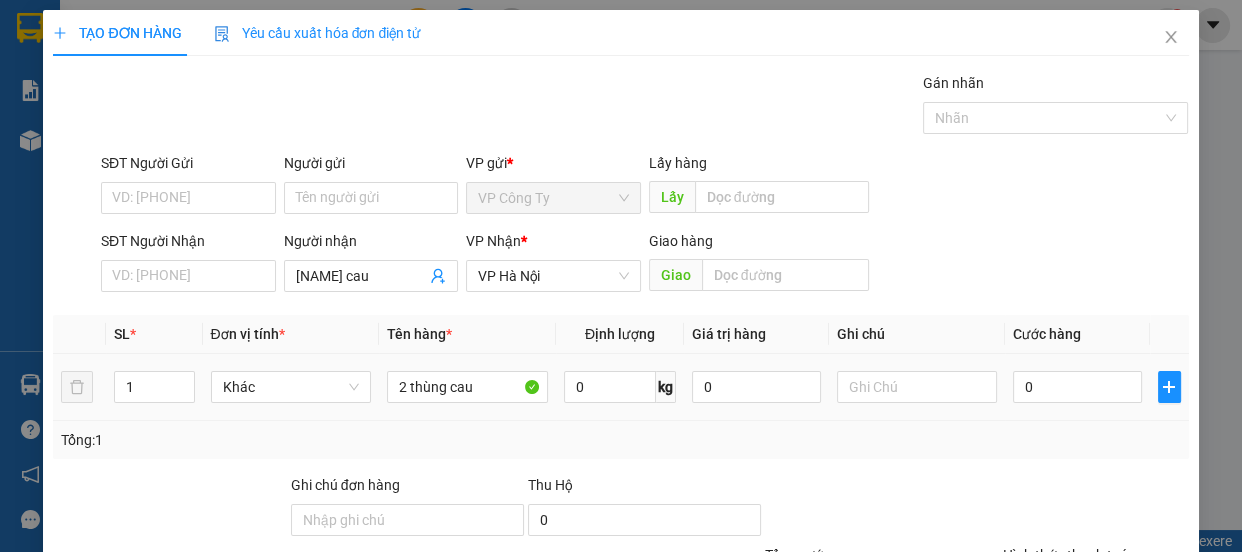 type on "2 thùng cau" 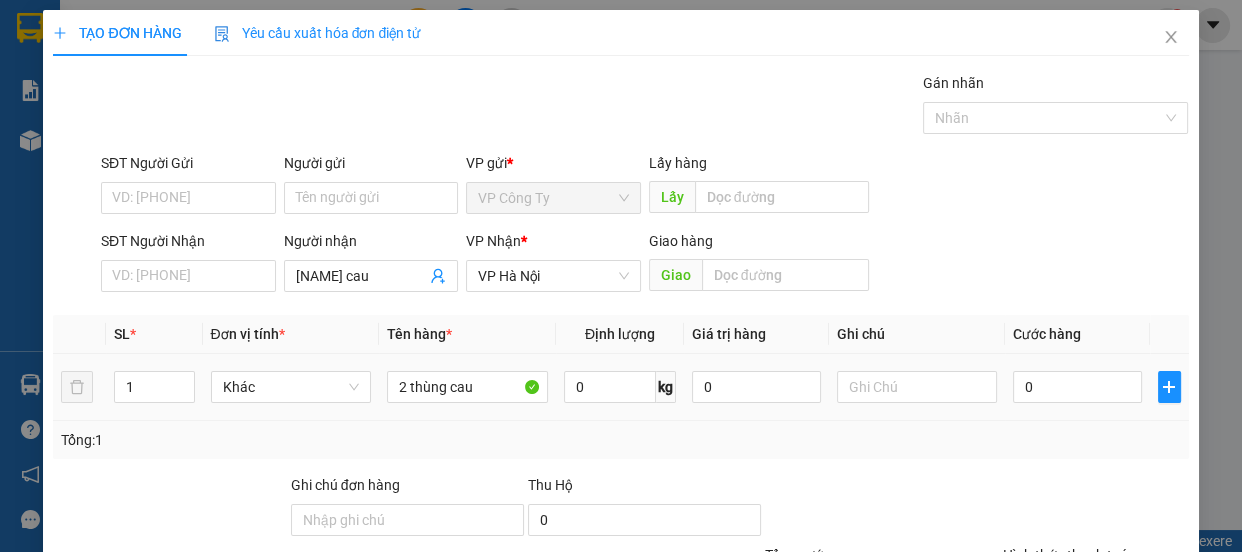 click on "0" at bounding box center [467, 387] 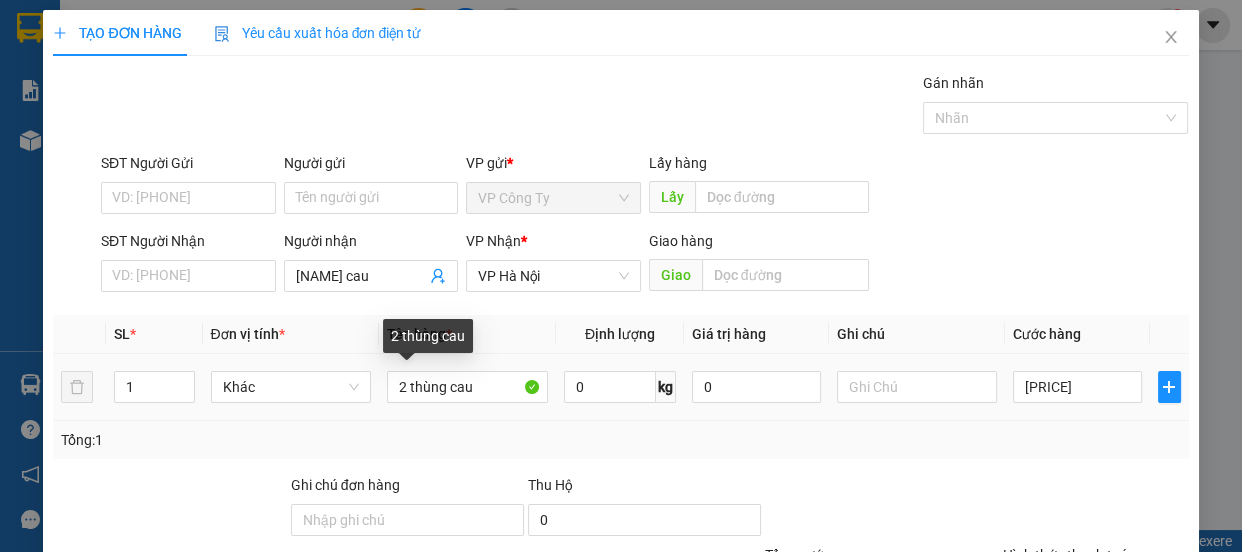 type on "[PRICE]" 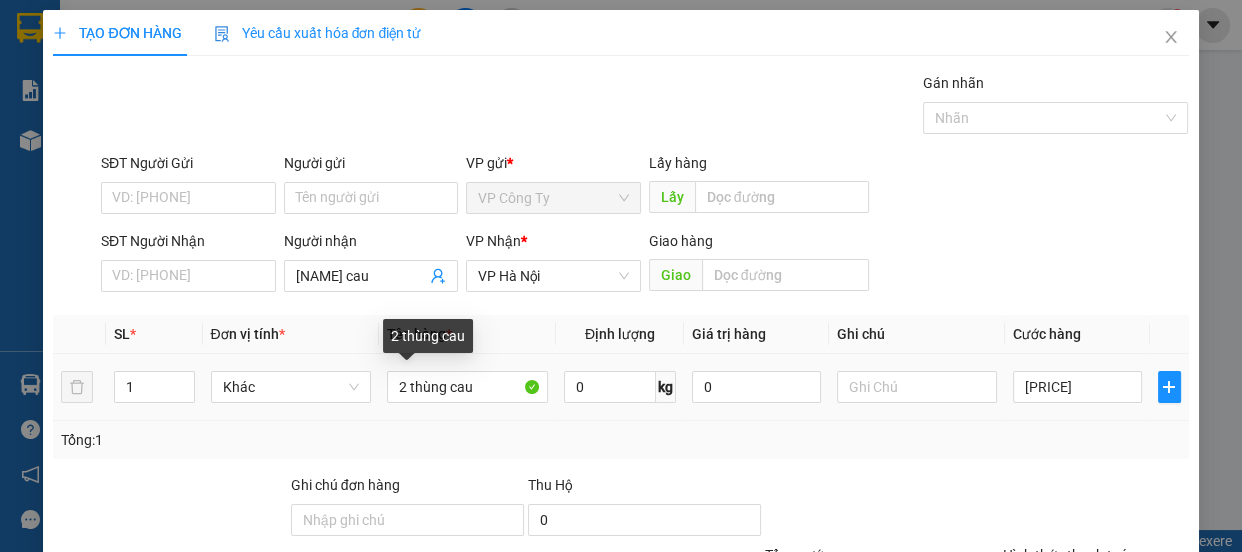 click on "2 thùng cau" at bounding box center (467, 387) 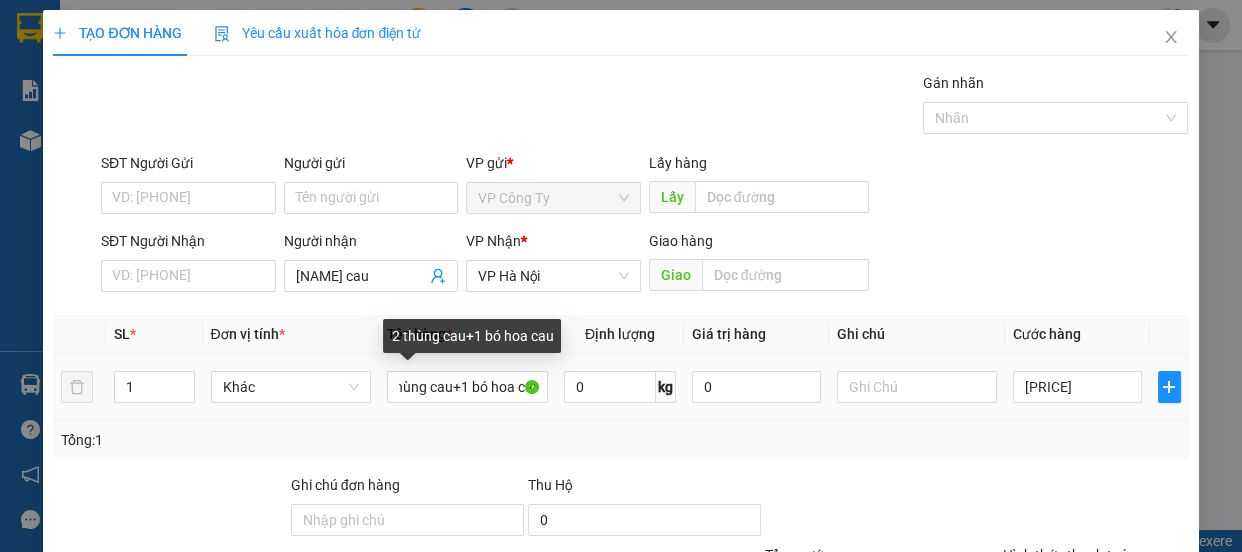 scroll, scrollTop: 0, scrollLeft: 28, axis: horizontal 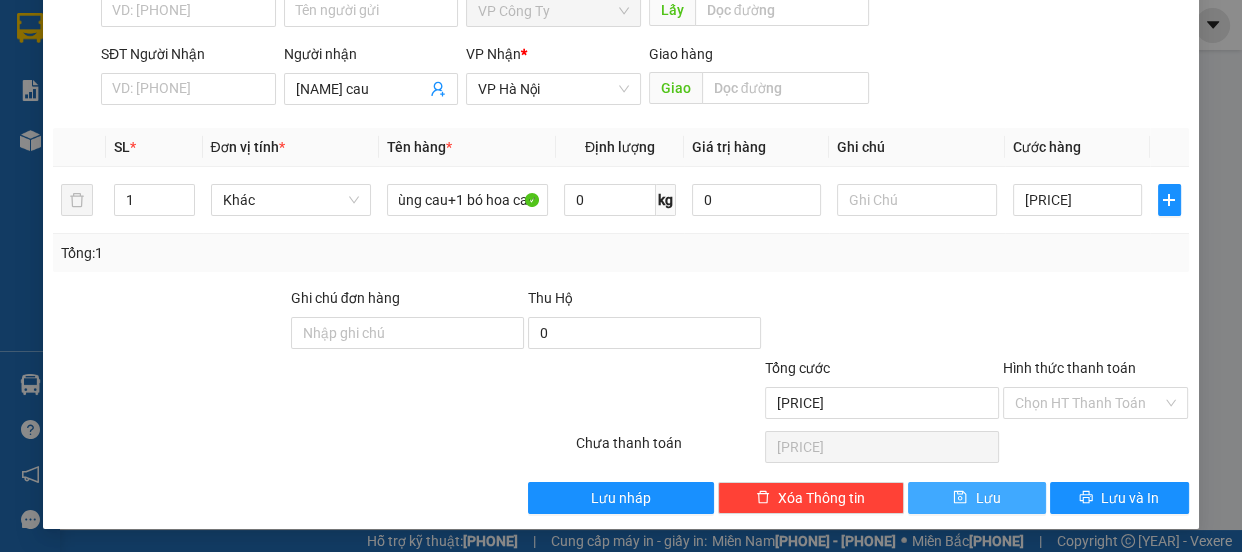 type on "2 thùng cau+1 bó hoa cau" 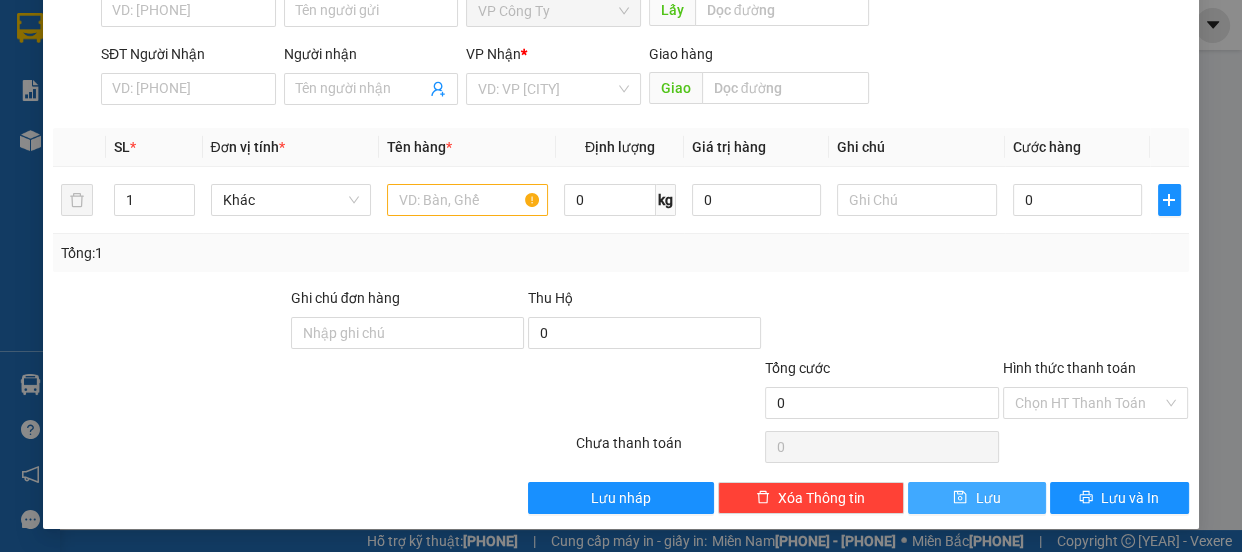 scroll, scrollTop: 0, scrollLeft: 0, axis: both 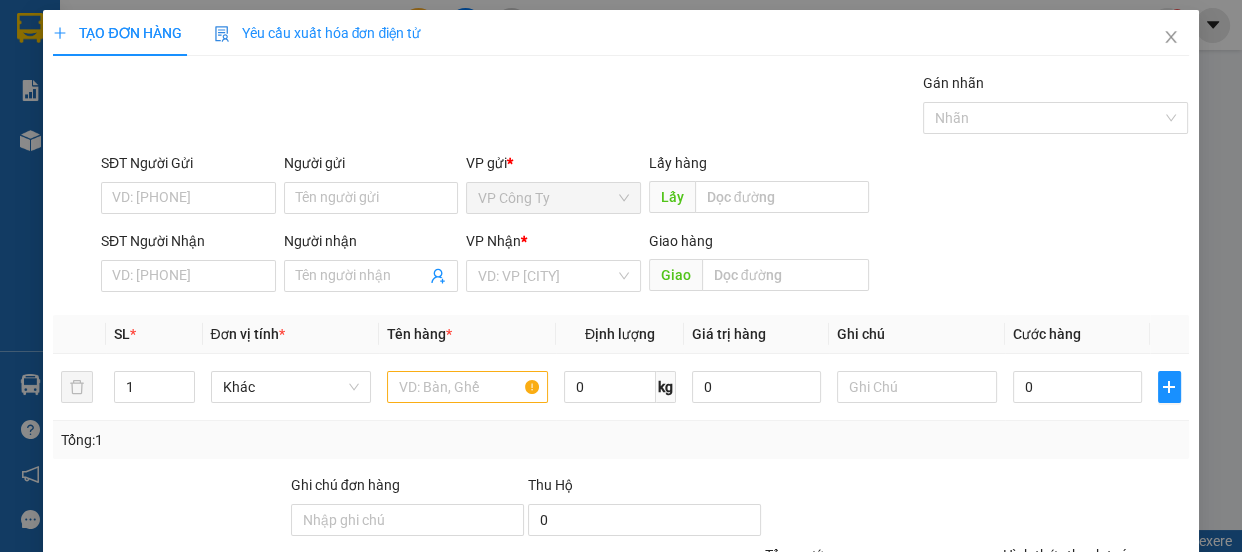 click at bounding box center (1171, 38) 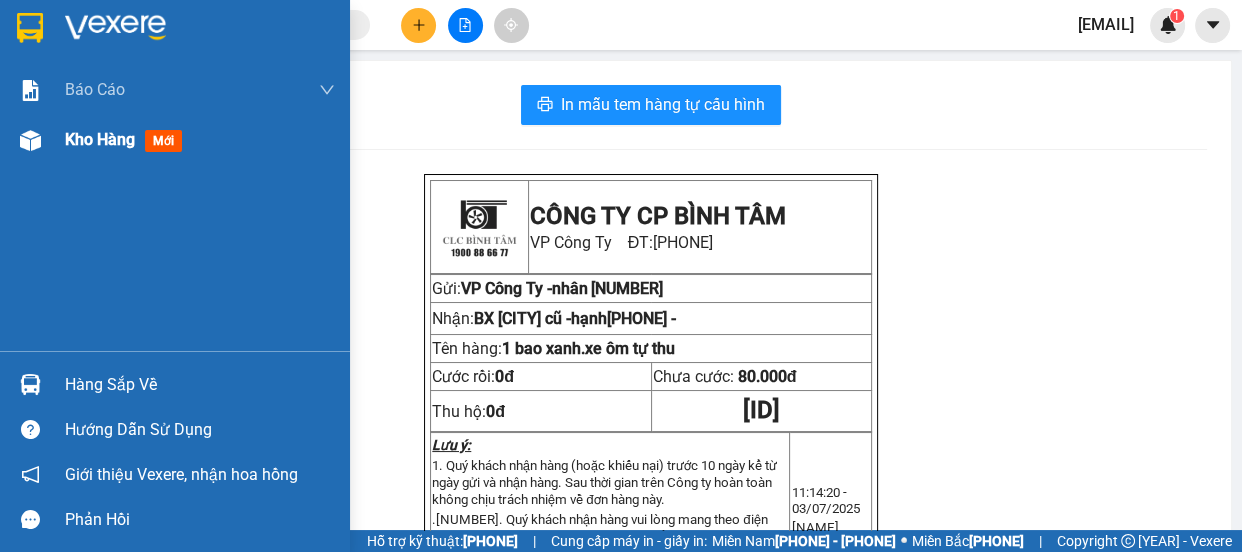click on "Kho hàng" at bounding box center (100, 139) 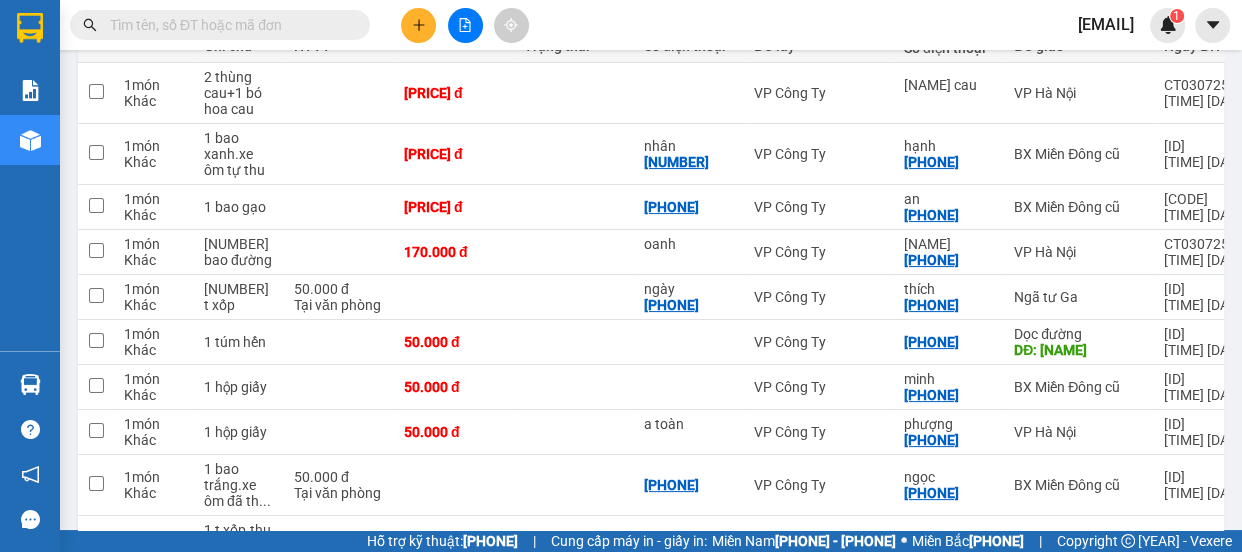 scroll, scrollTop: 407, scrollLeft: 0, axis: vertical 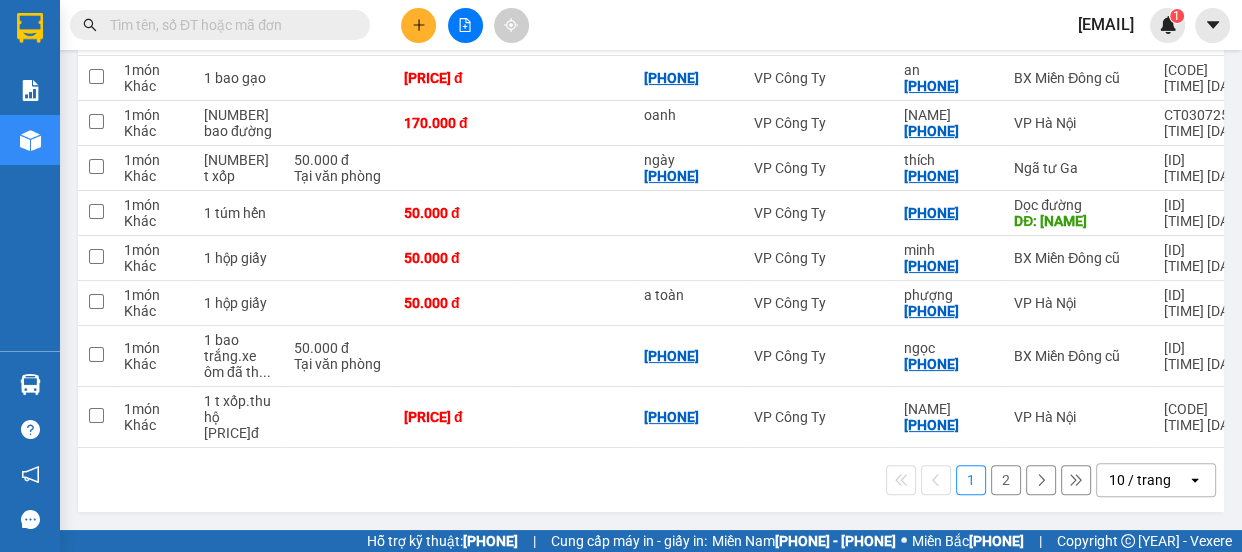 click on "2" at bounding box center [1006, 480] 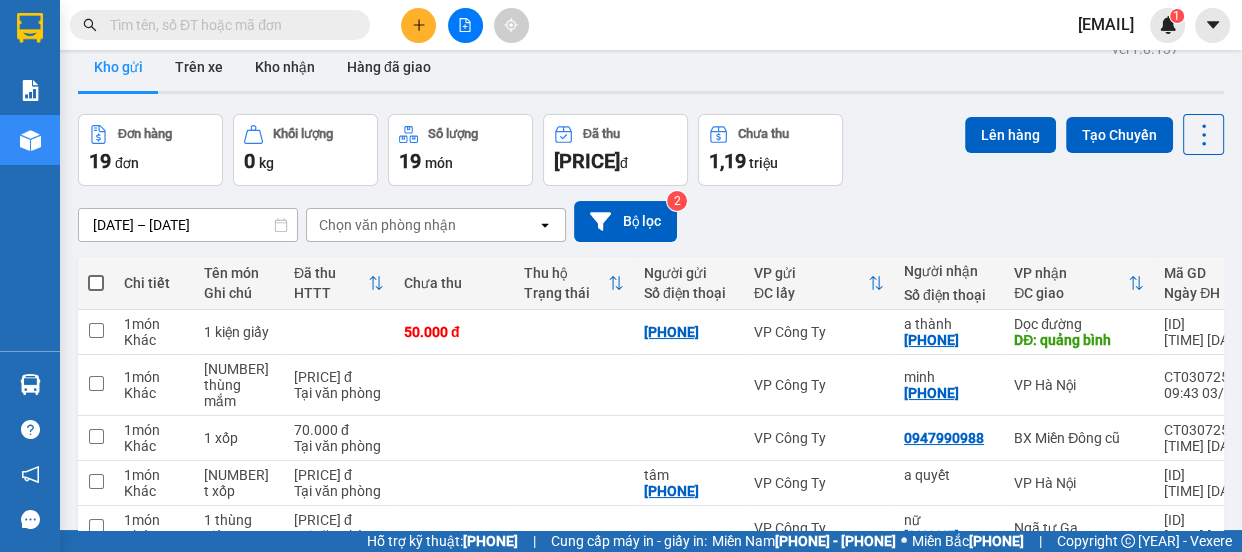 scroll, scrollTop: 0, scrollLeft: 0, axis: both 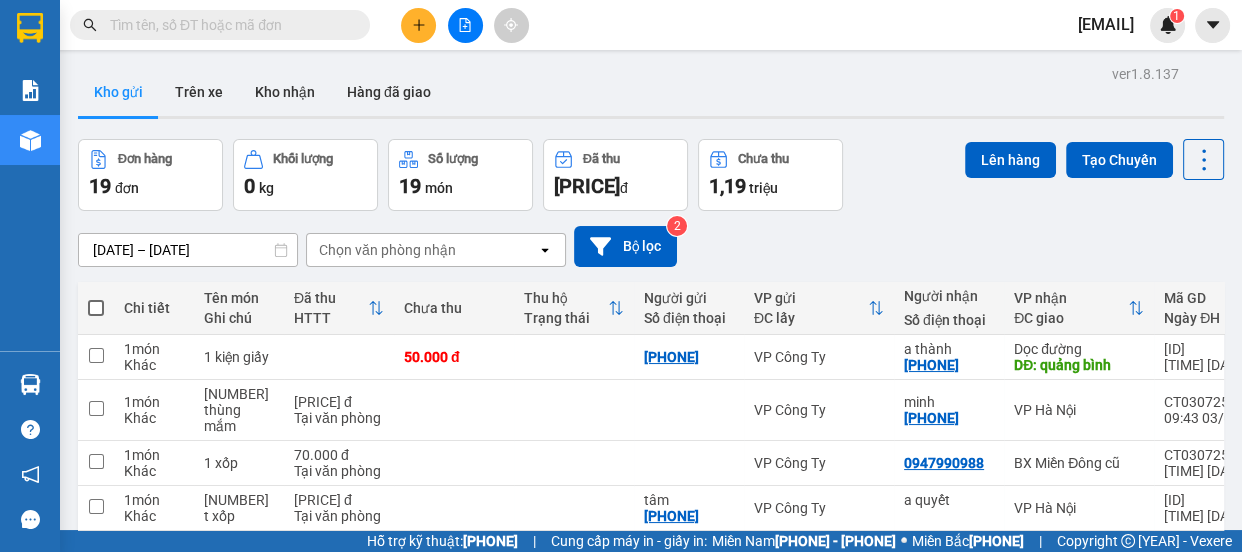 click at bounding box center [228, 25] 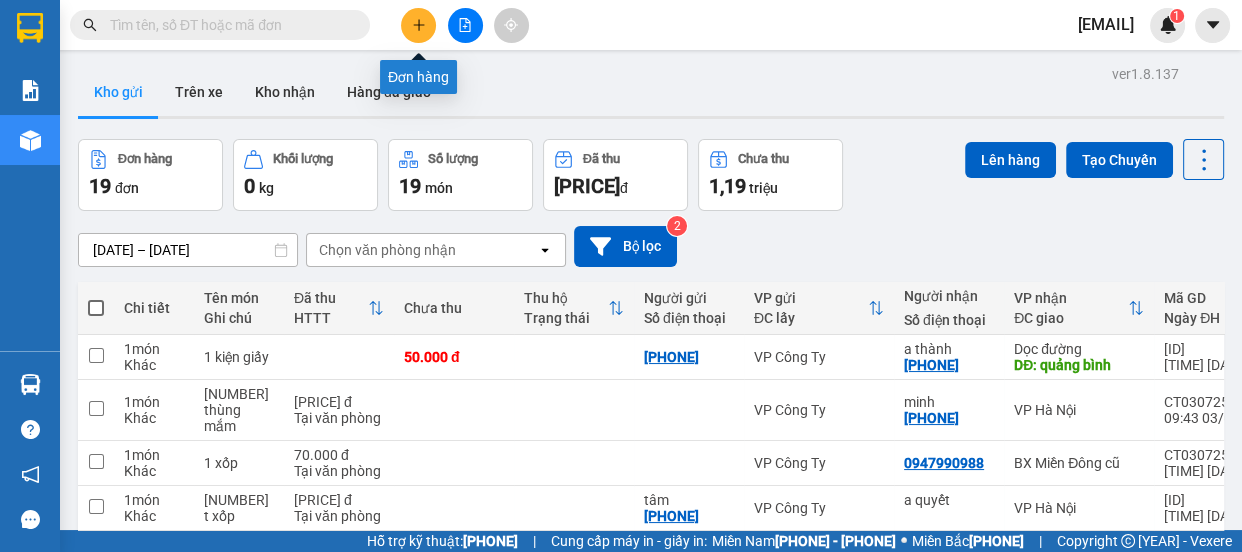 click at bounding box center (419, 25) 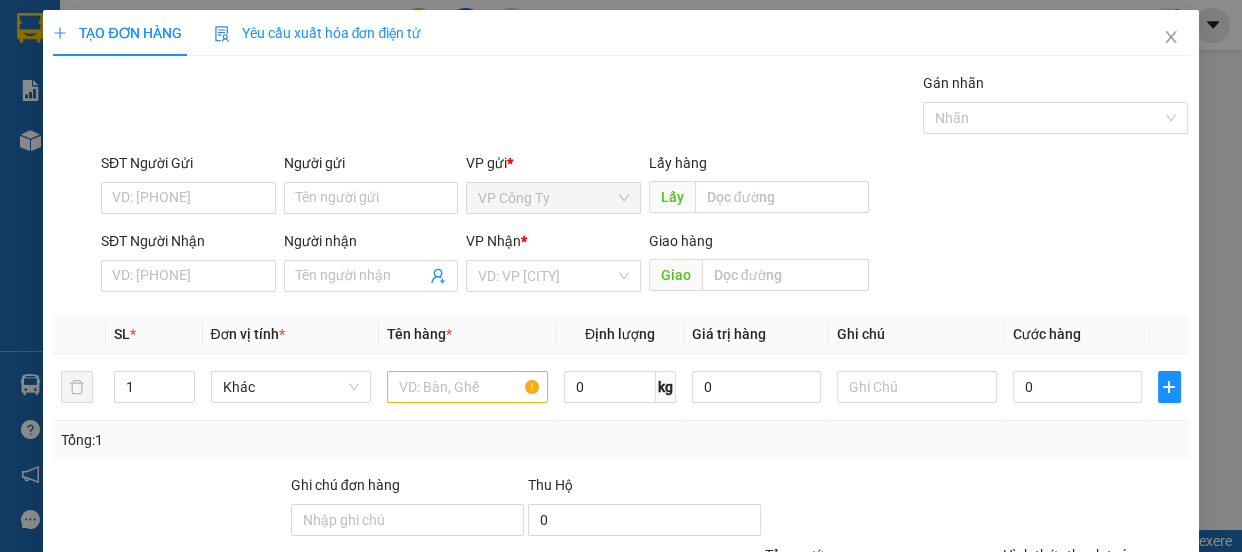 click on "SĐT Người Nhận" at bounding box center [188, 276] 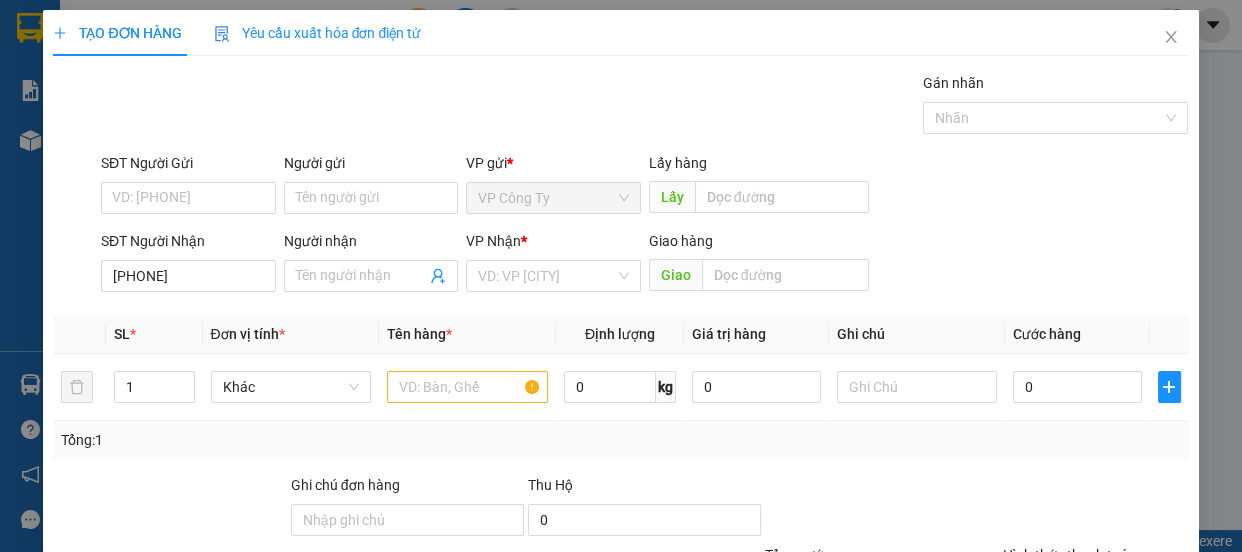 click on "[PHONE]" at bounding box center [188, 276] 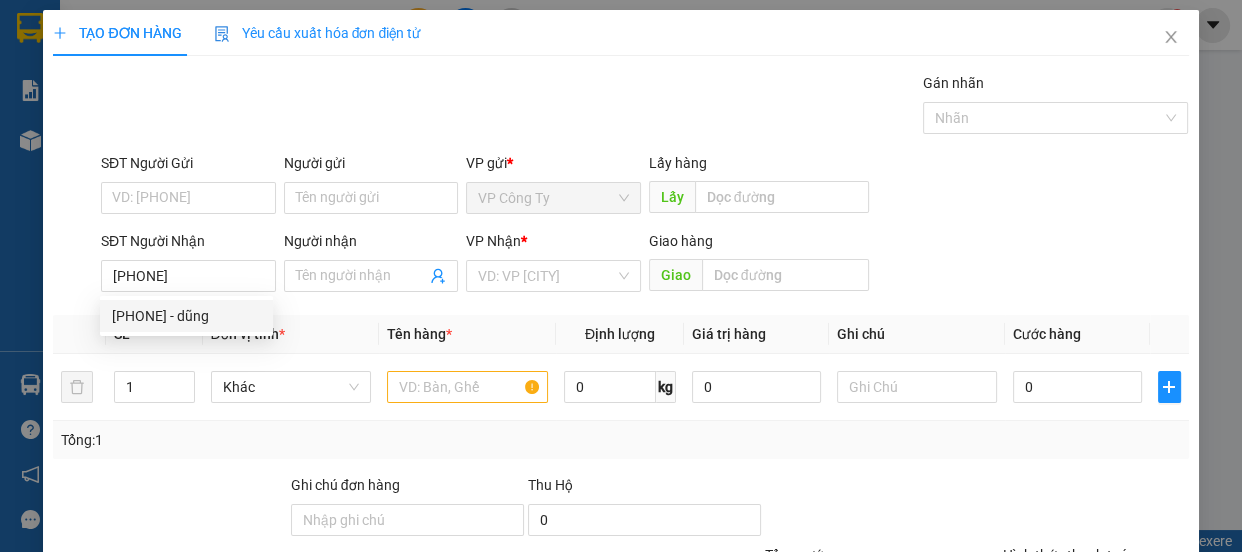 click on "[PHONE] - dũng" at bounding box center [186, 316] 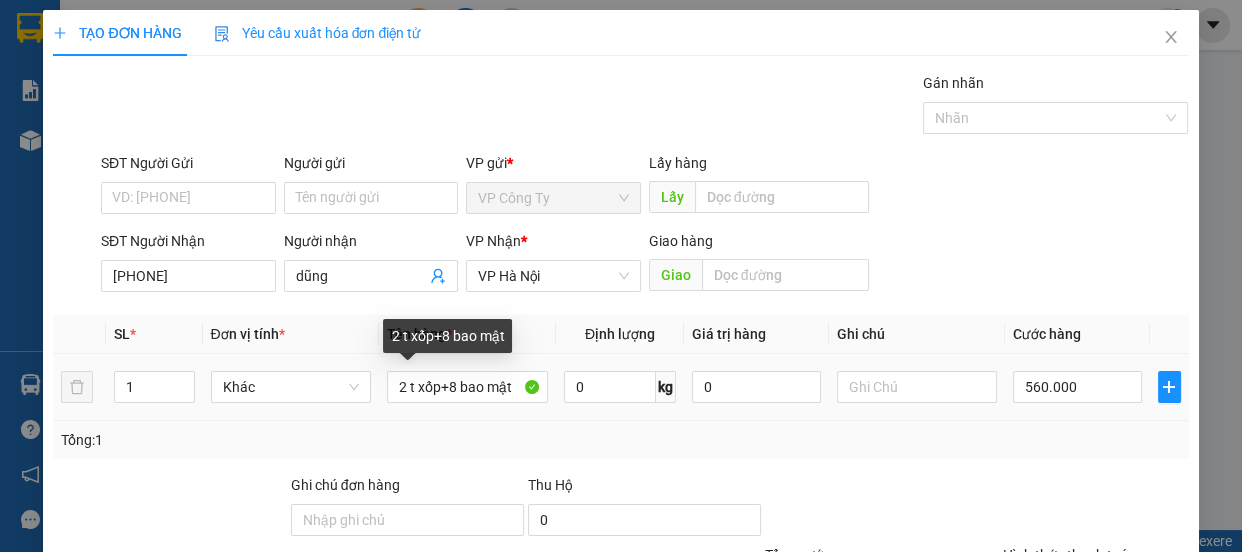 type on "[PHONE]" 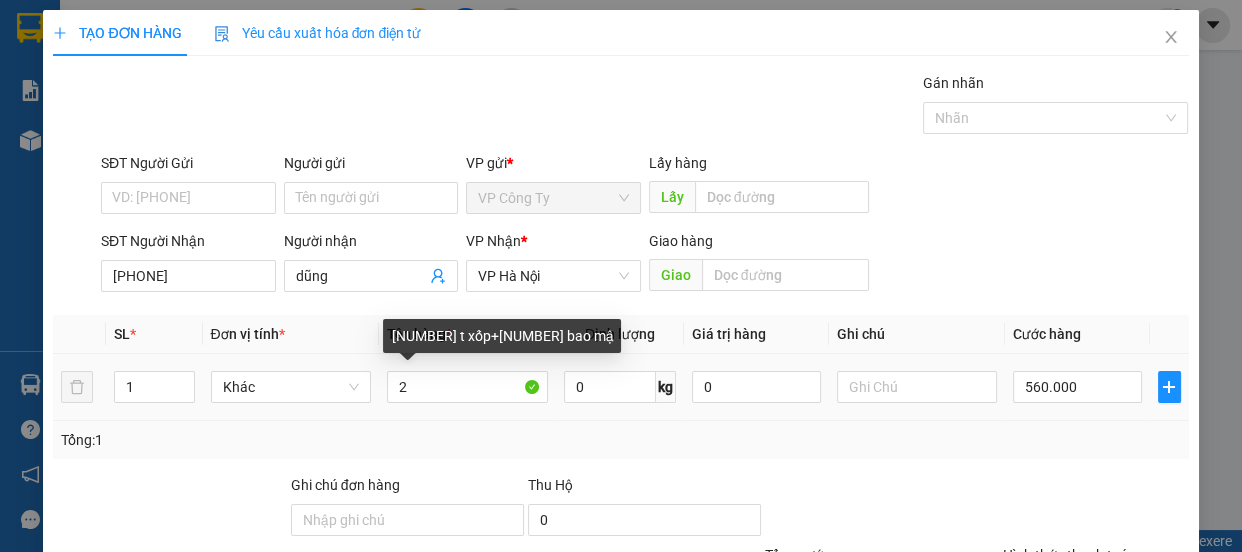type on "2" 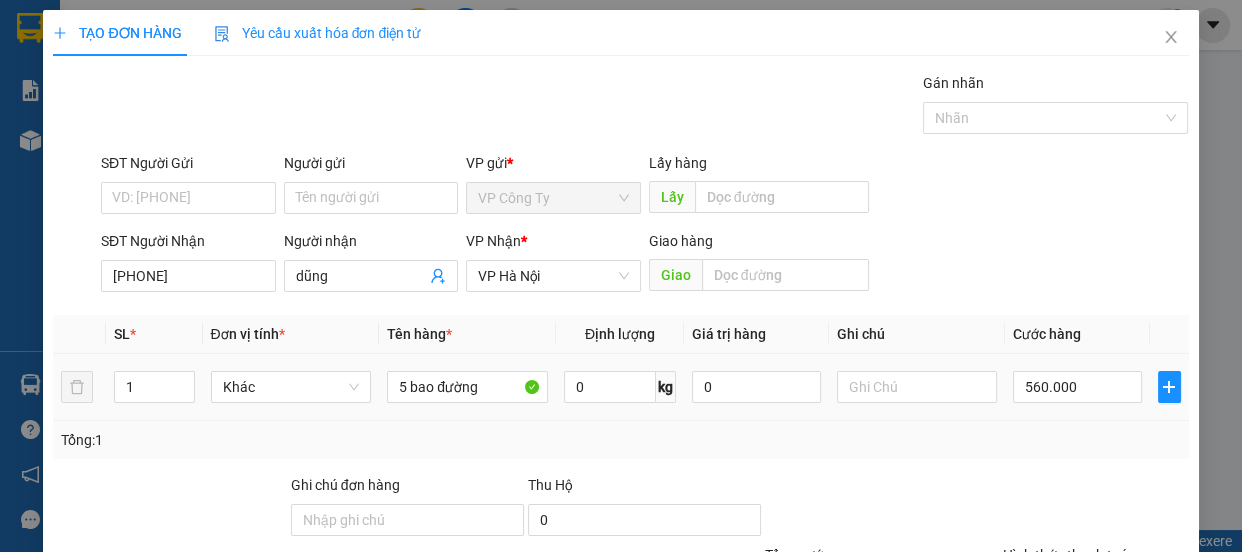 type on "5 bao đường" 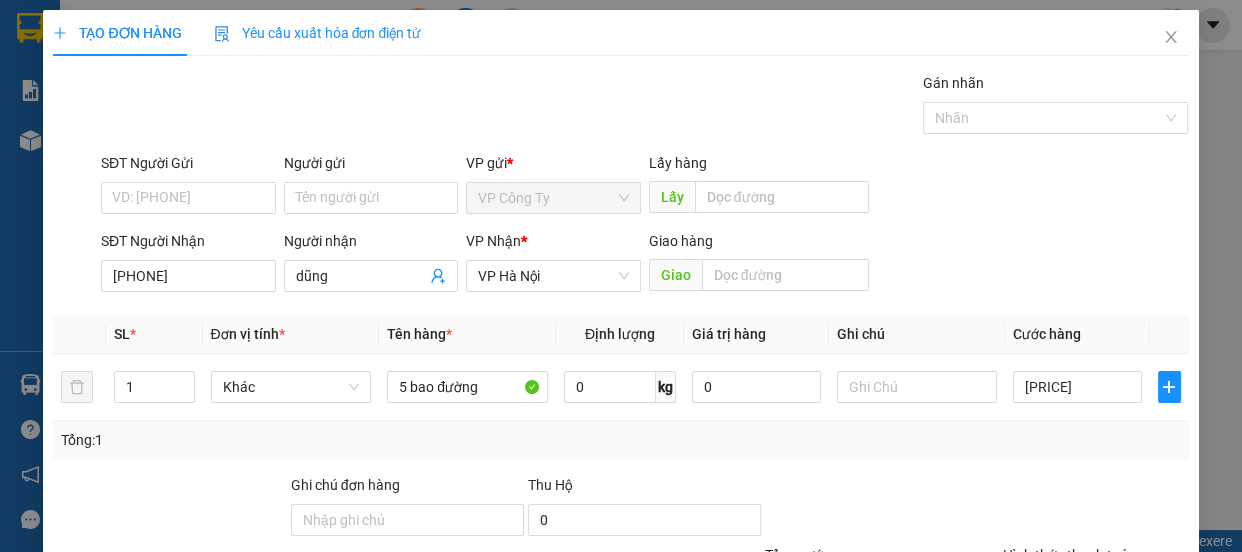 scroll, scrollTop: 187, scrollLeft: 0, axis: vertical 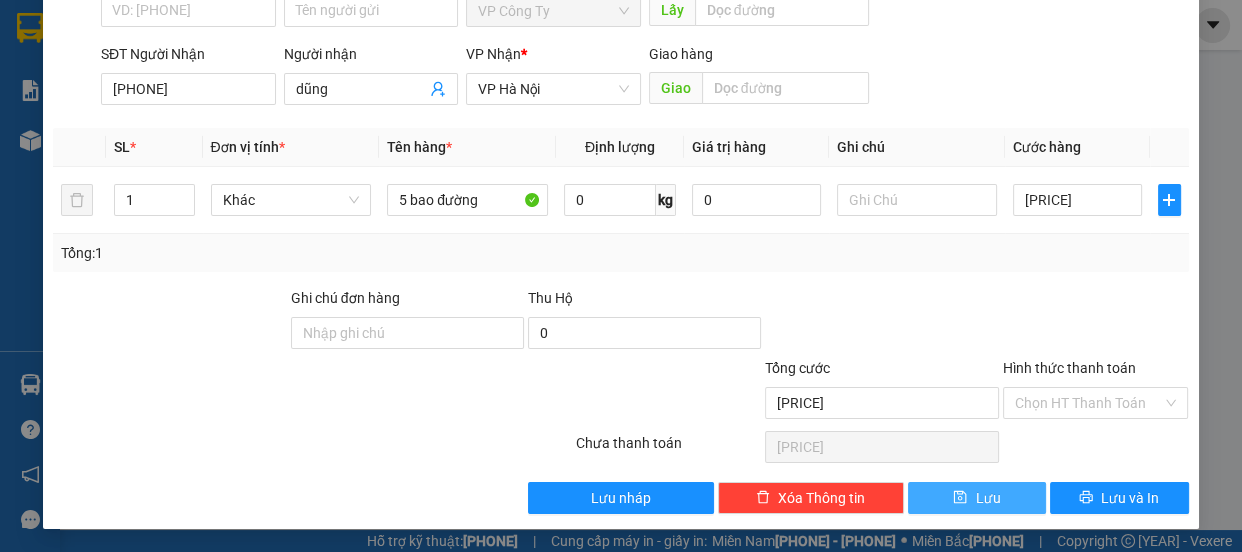 type on "[PRICE]" 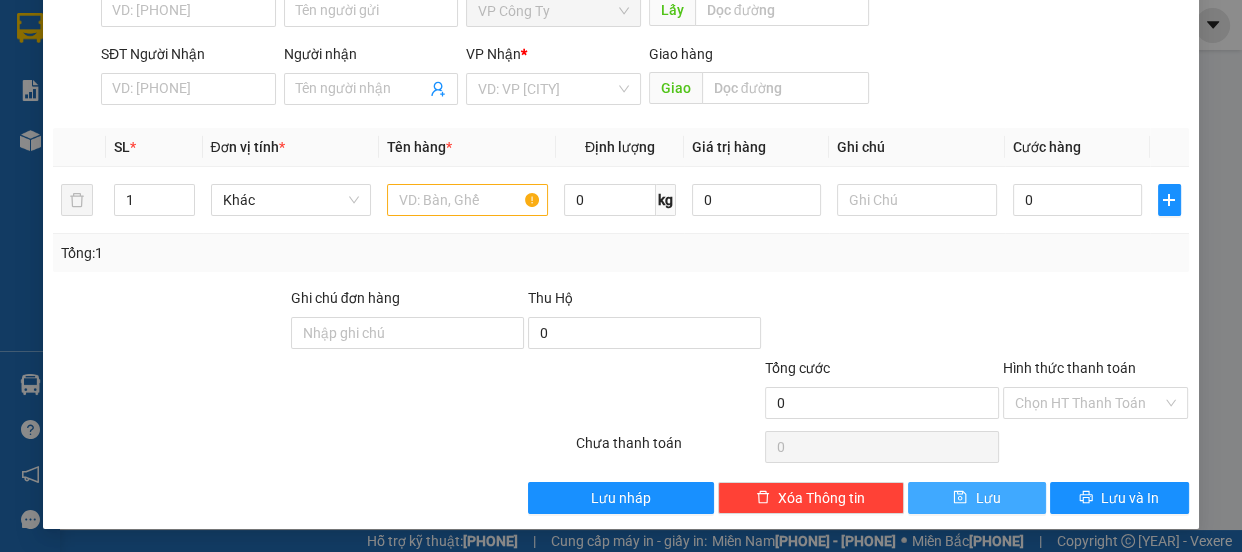 scroll, scrollTop: 0, scrollLeft: 0, axis: both 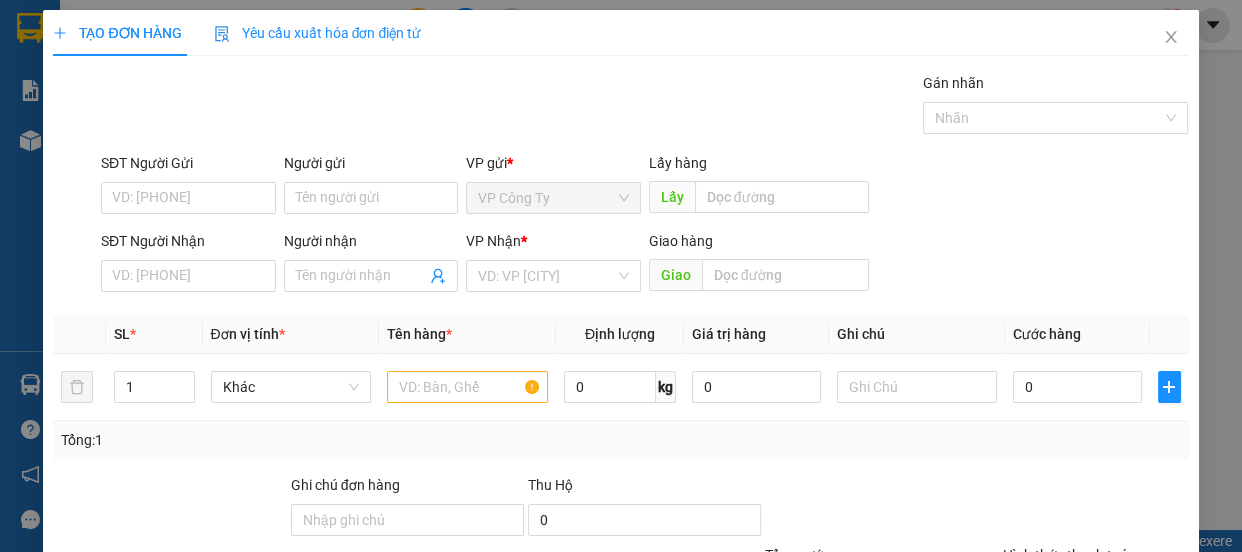 click on "Người gửi" at bounding box center [371, 198] 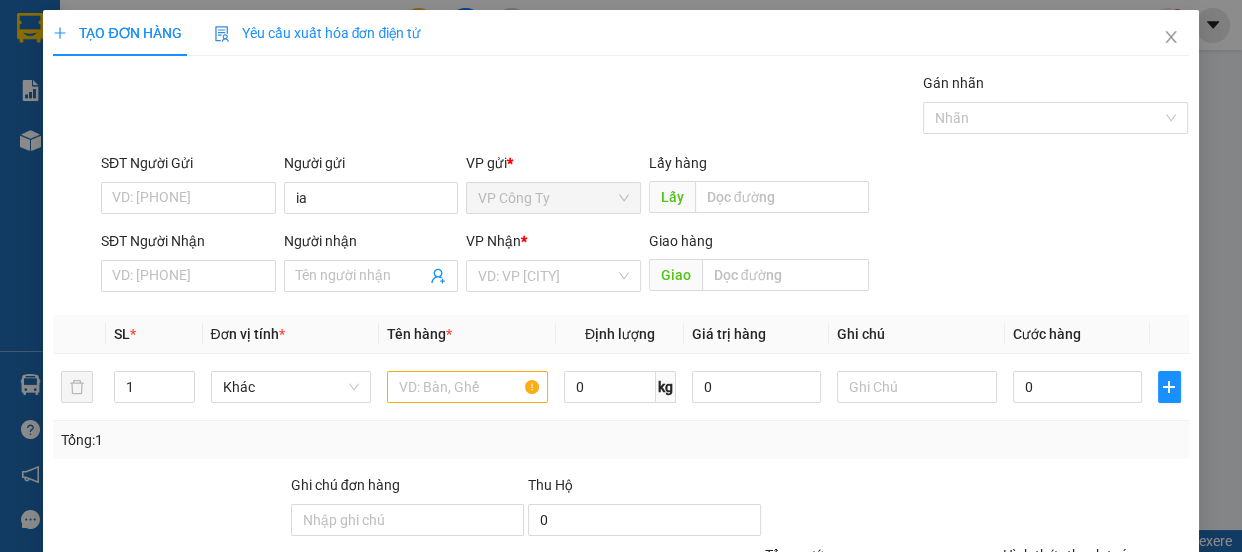 type on "i" 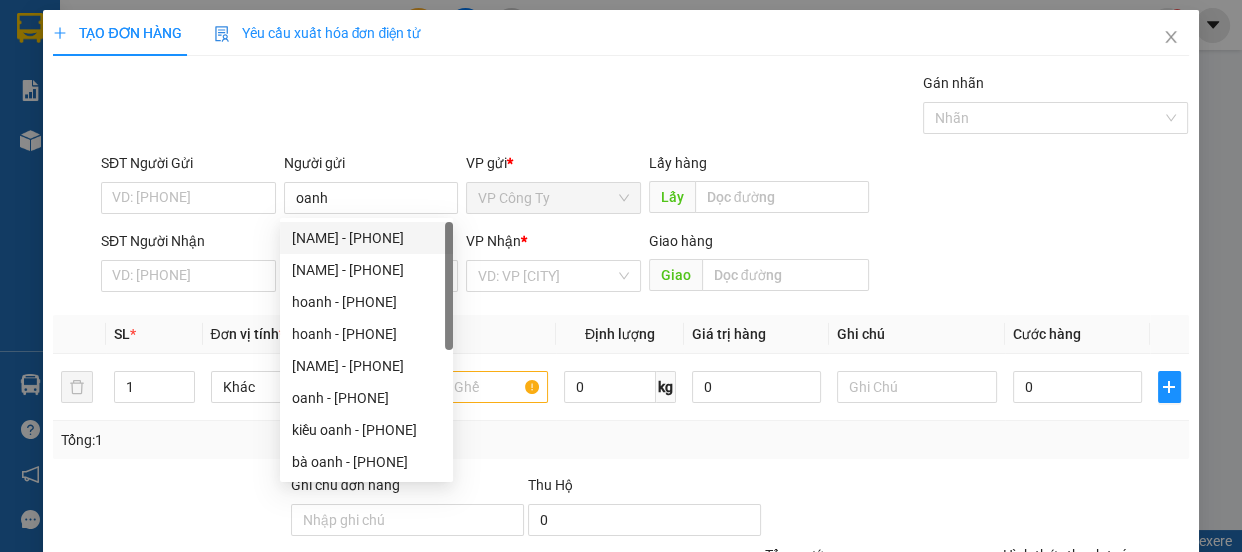 type on "oanh" 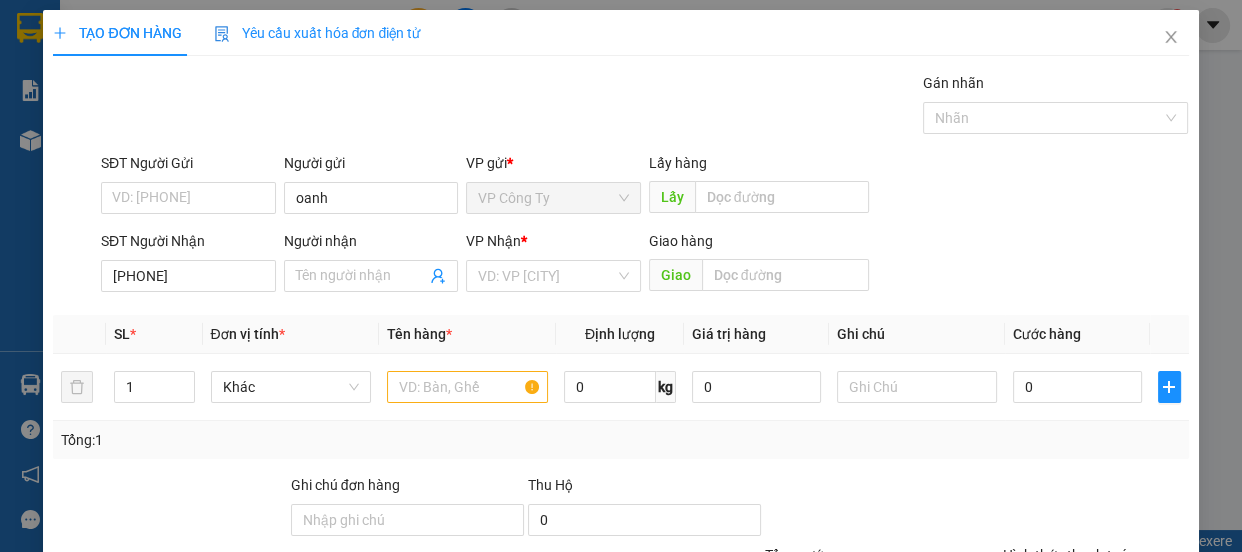 click on "[PHONE]" at bounding box center (188, 276) 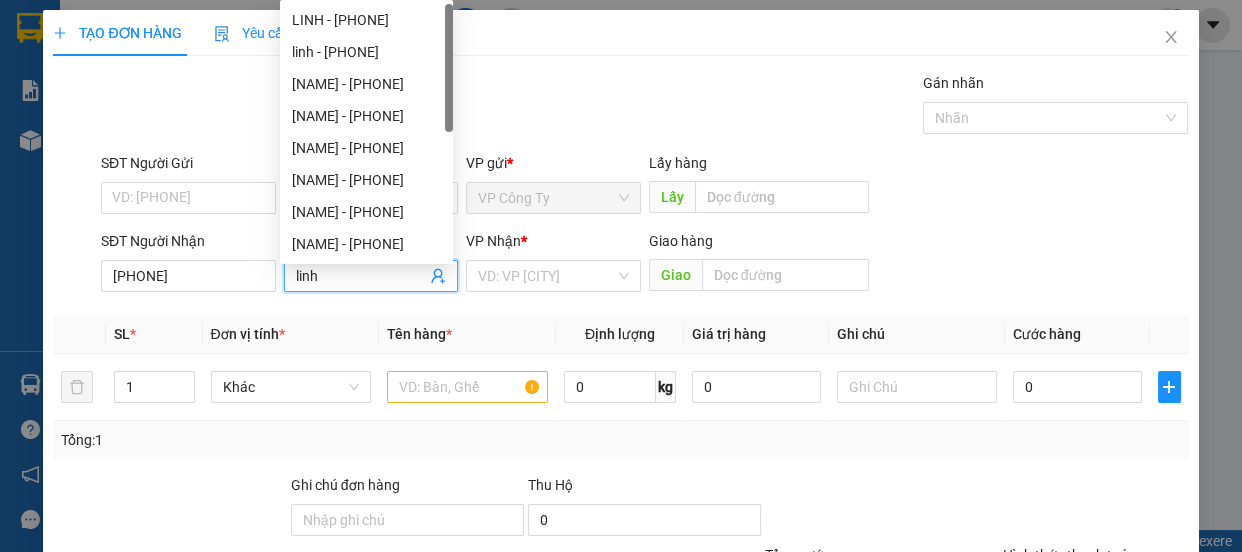 type on "linh" 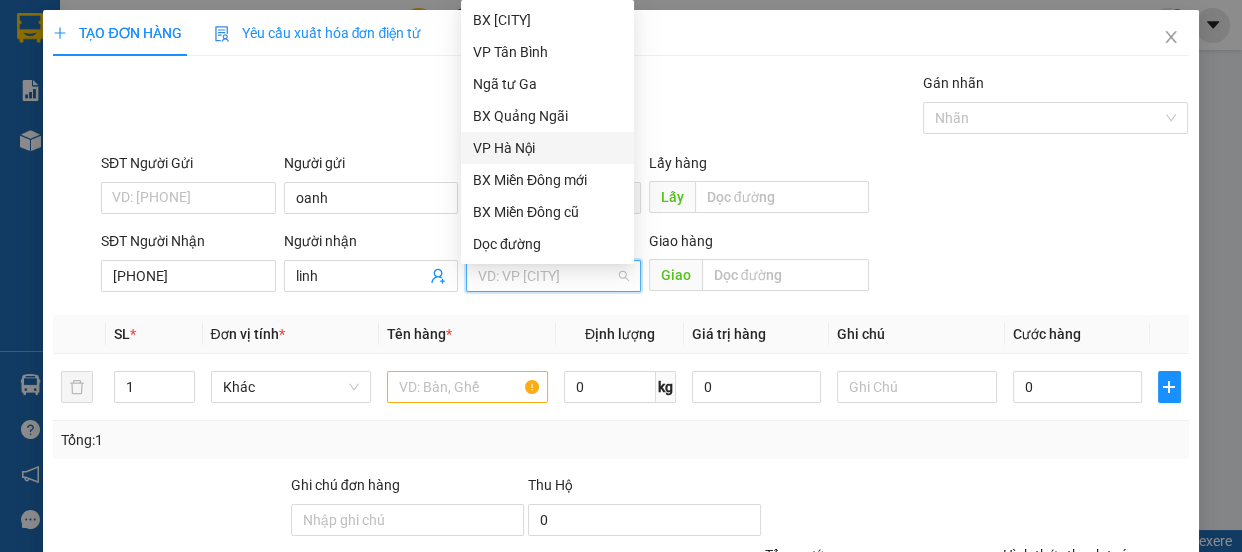 click on "VP Hà Nội" at bounding box center (0, 0) 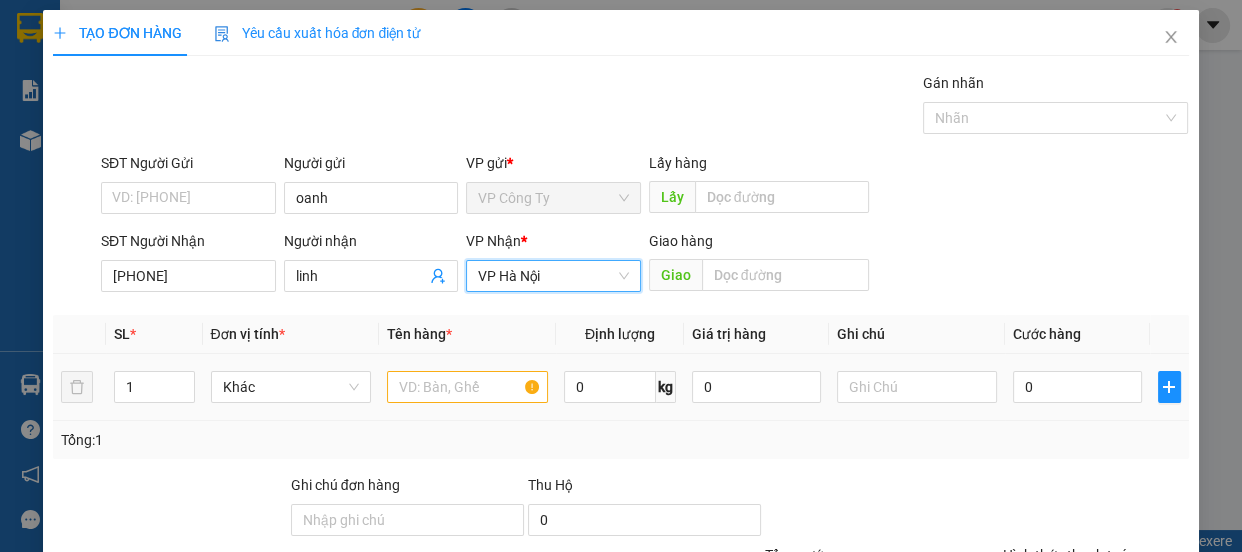 click at bounding box center [467, 387] 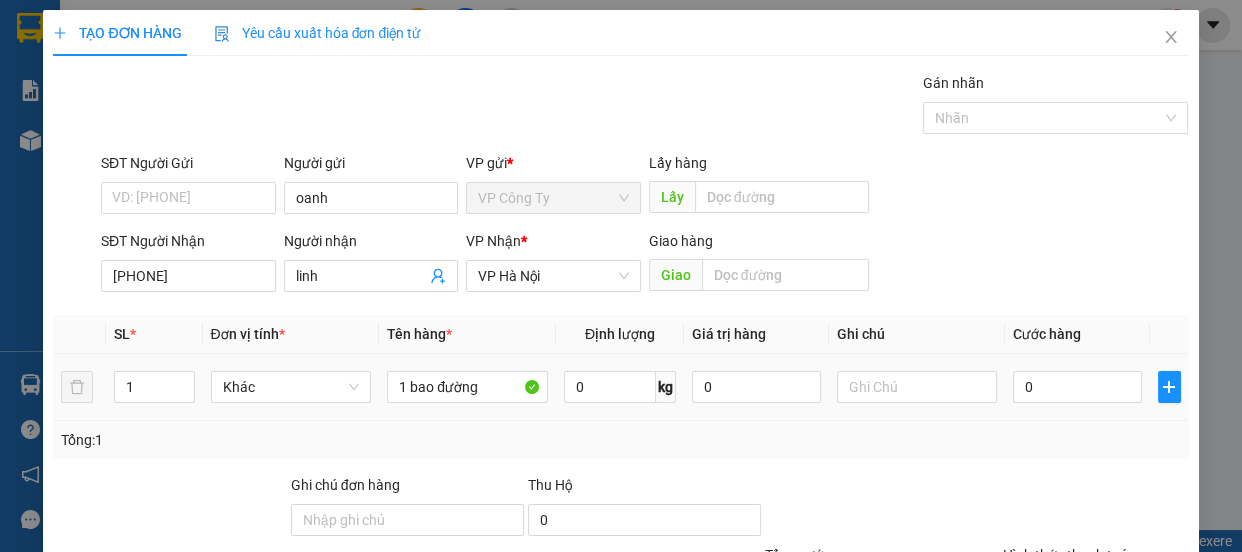 type on "1 bao đường" 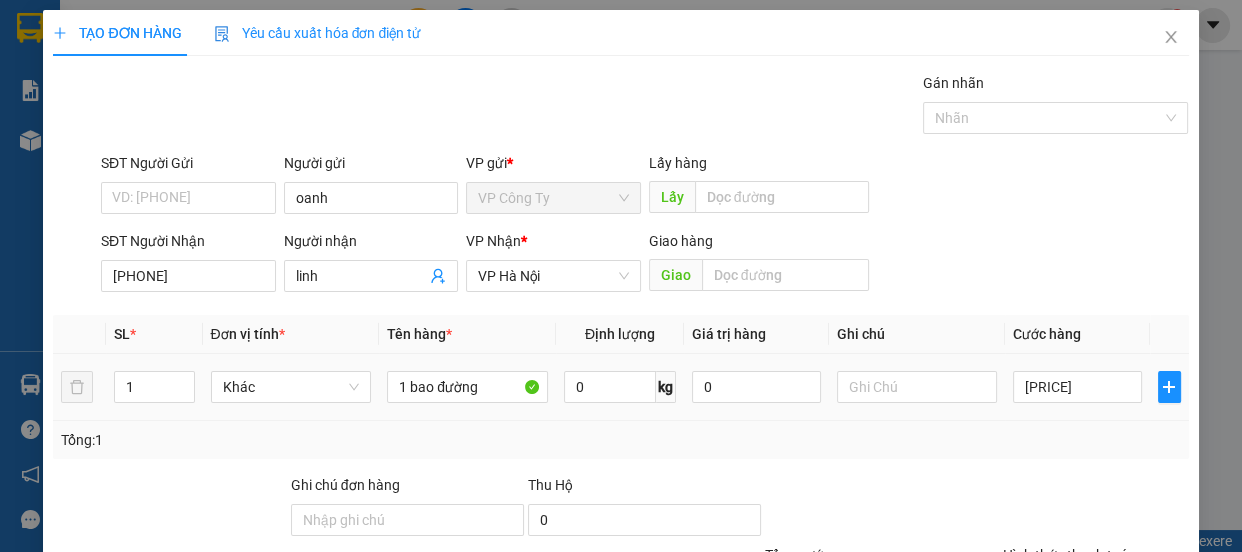 scroll, scrollTop: 187, scrollLeft: 0, axis: vertical 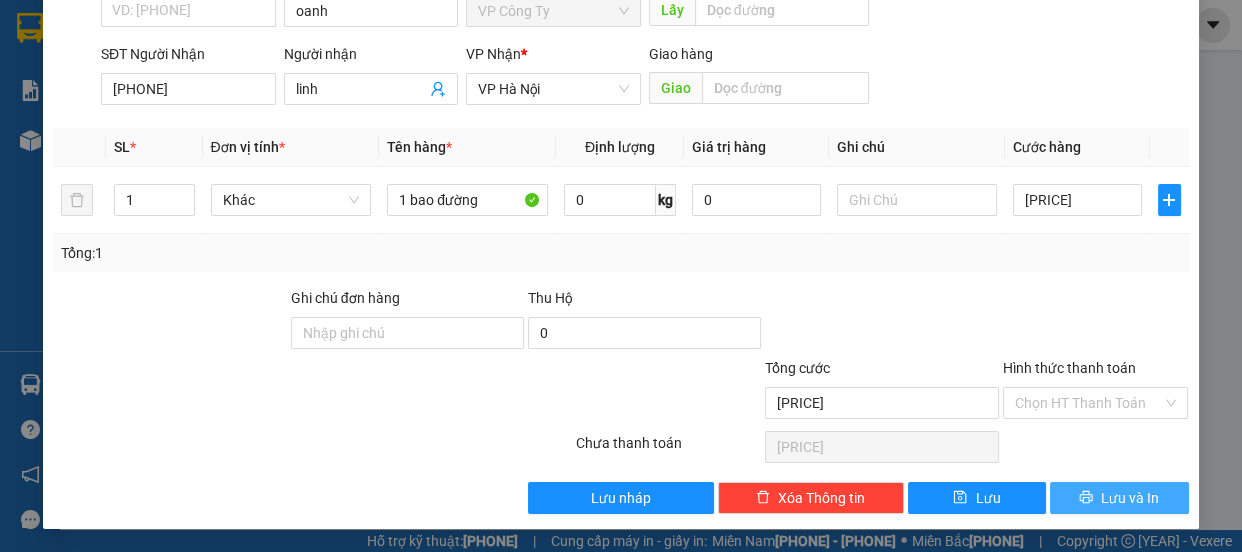 type on "[PRICE]" 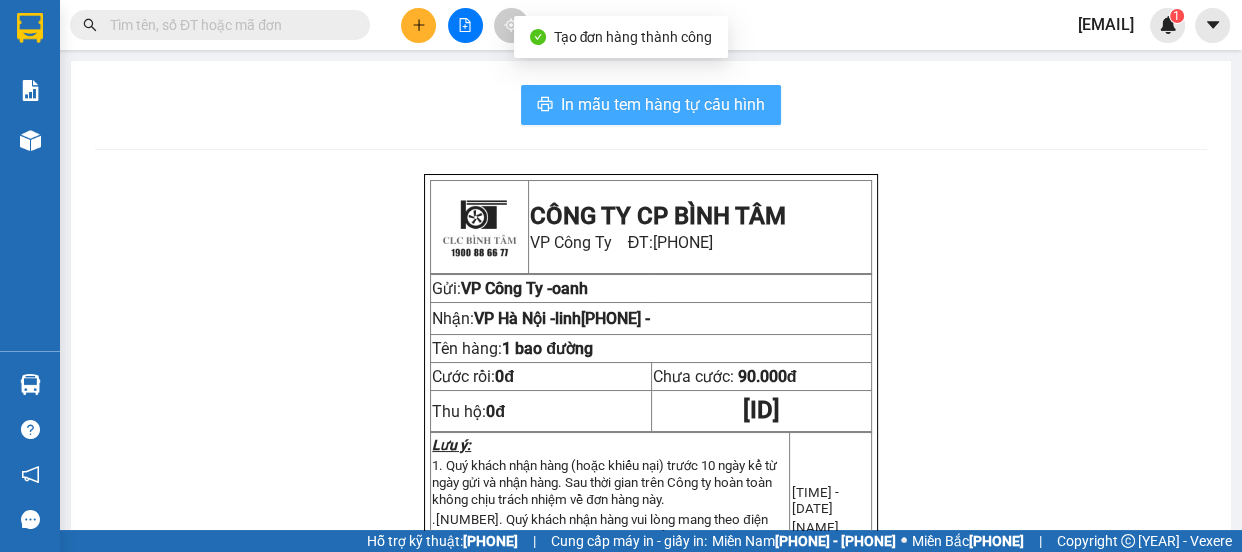 click on "In mẫu tem hàng tự cấu hình" at bounding box center [663, 104] 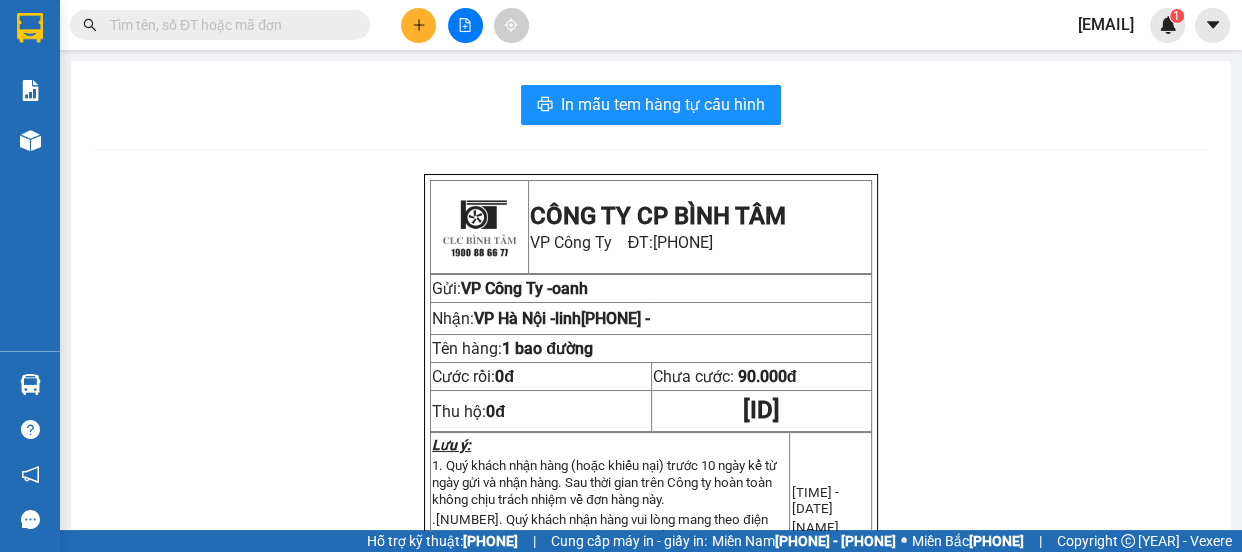 click at bounding box center [195, 25] 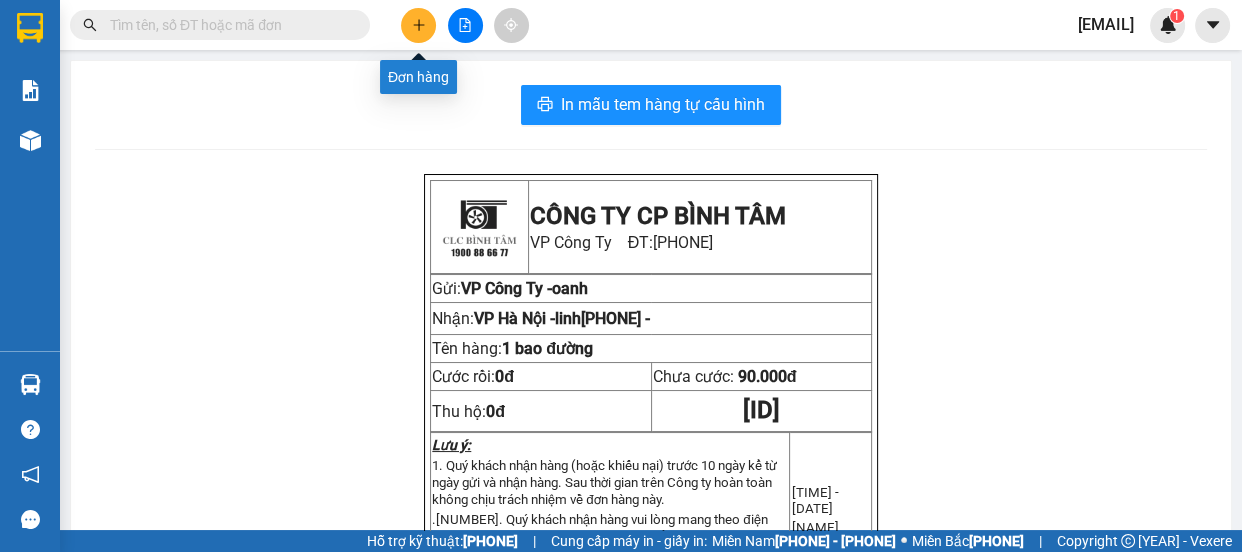 click at bounding box center [419, 25] 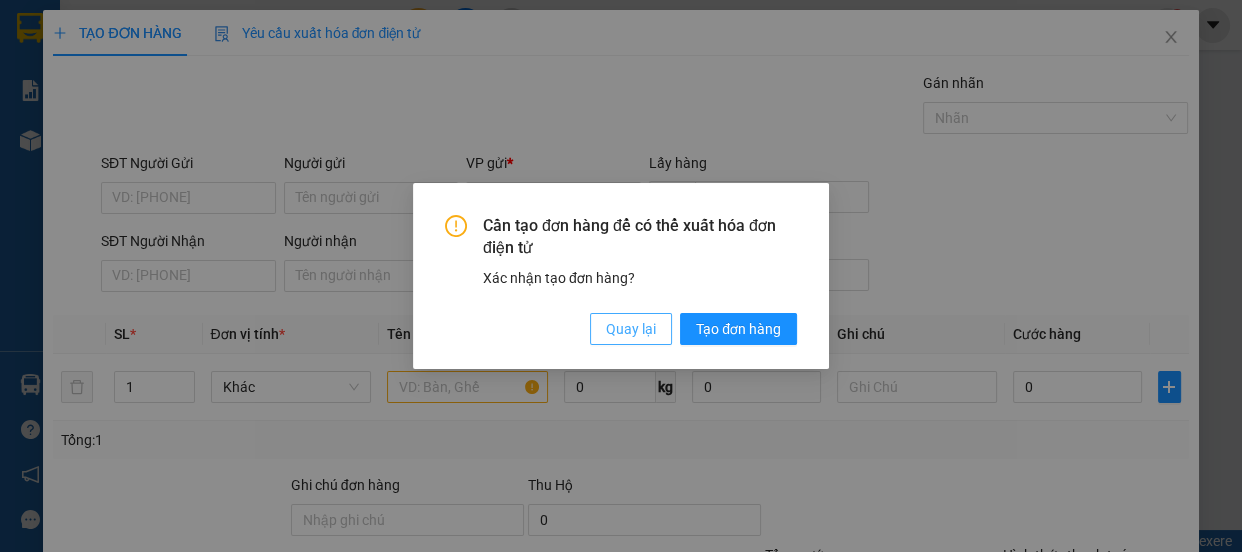 click on "Quay lại" at bounding box center (631, 329) 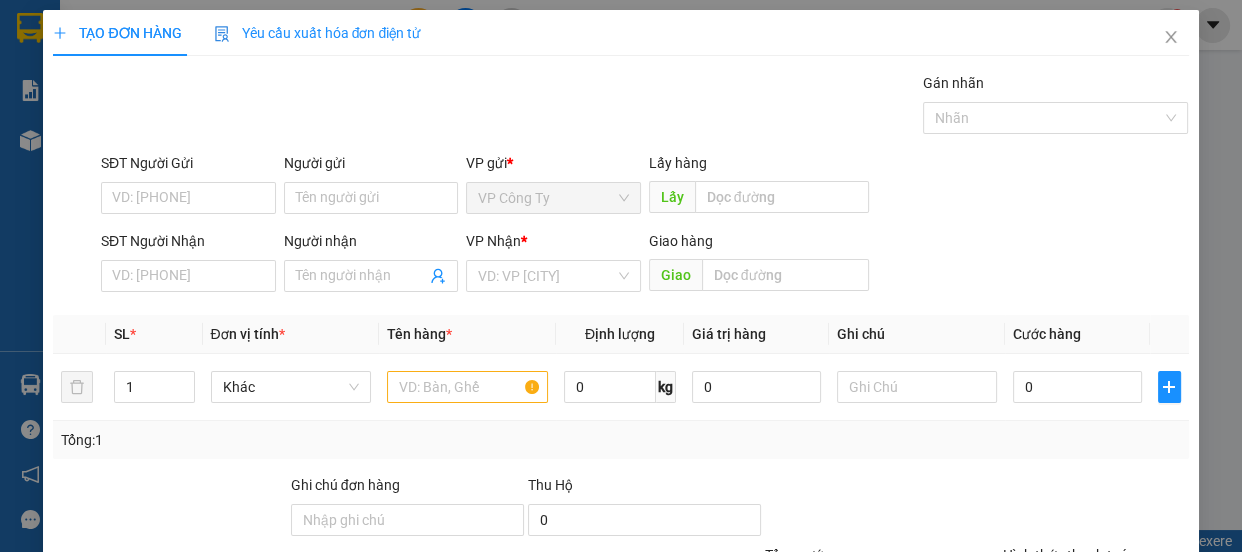 click on "Người gửi" at bounding box center [371, 198] 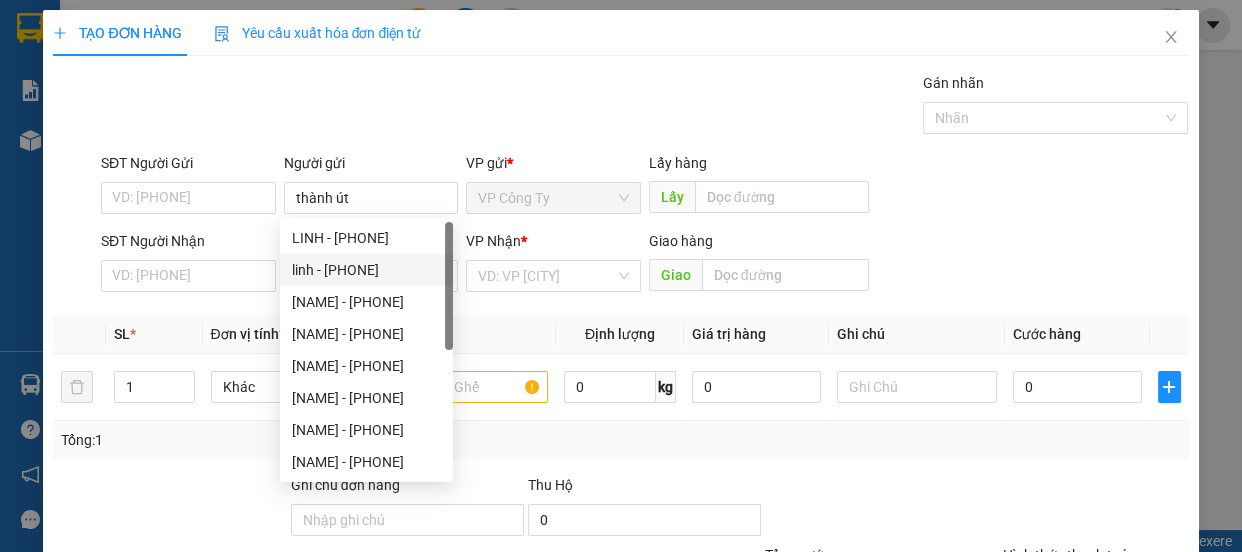 type on "thành út" 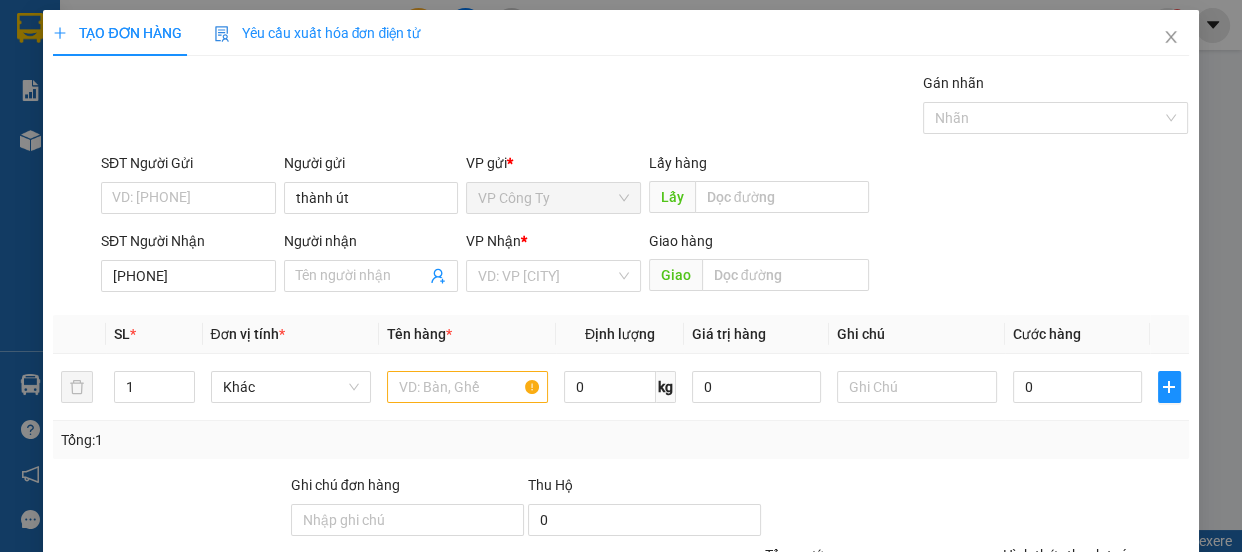 click on "[PHONE]" at bounding box center [188, 276] 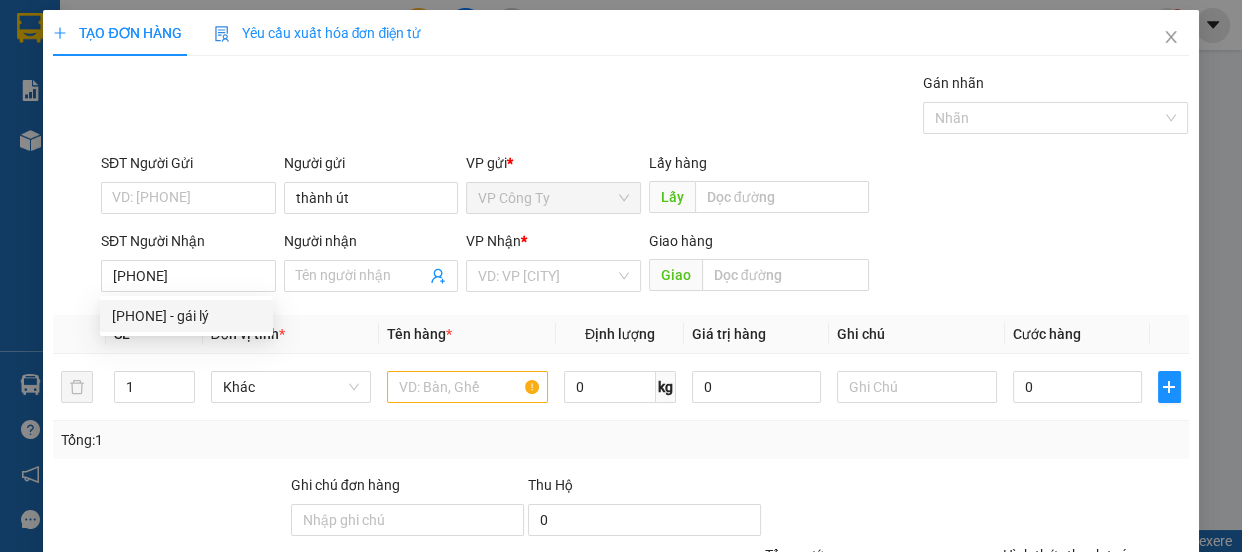 click on "[PHONE] - gái lý" at bounding box center (0, 0) 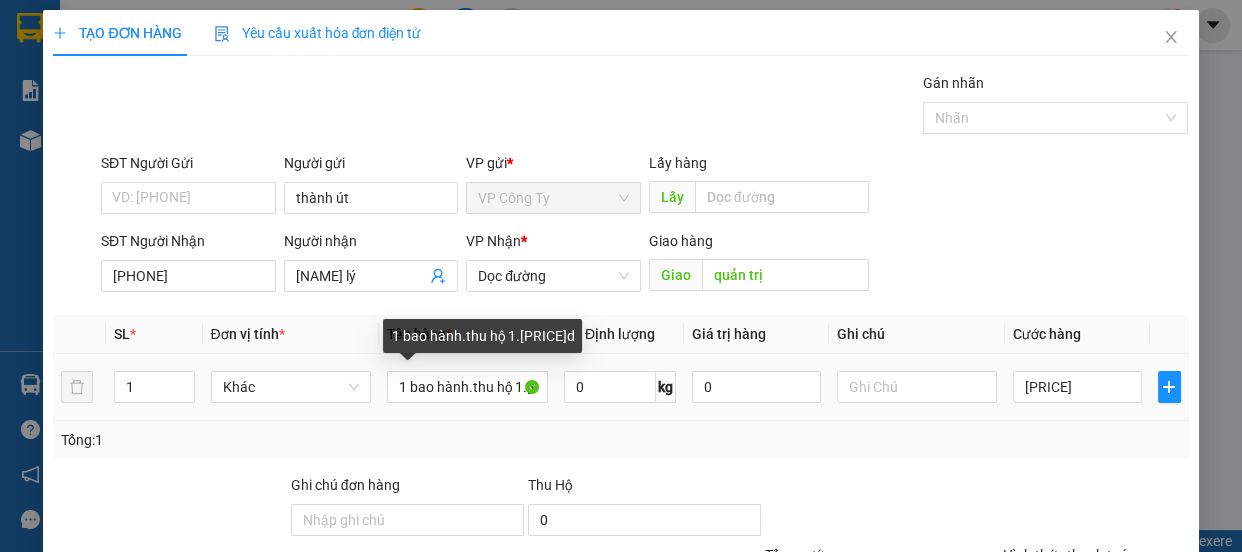 type on "[PHONE]" 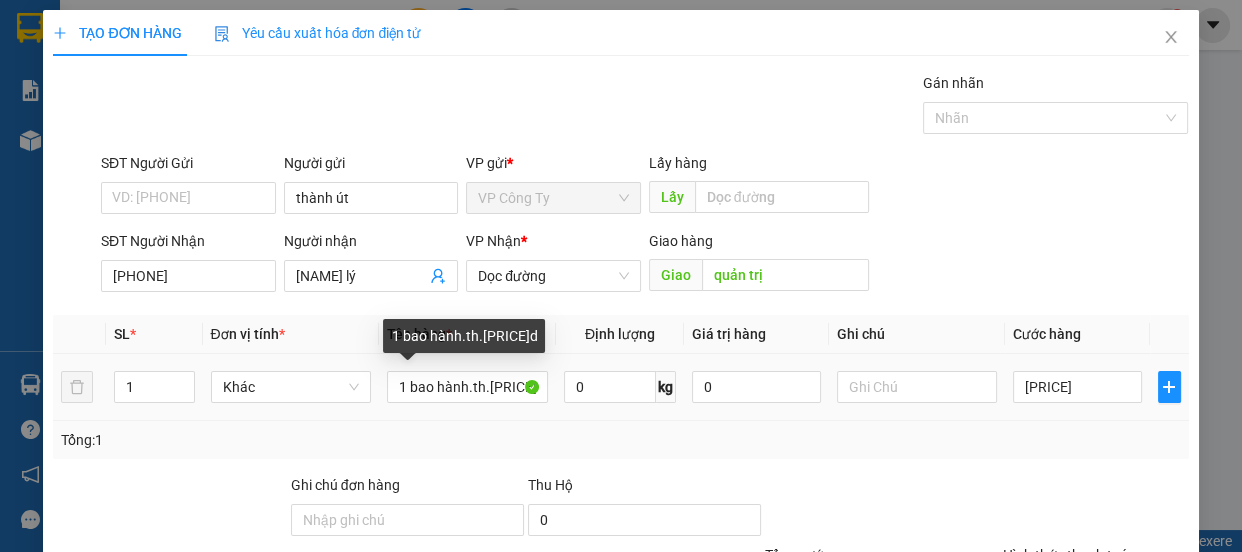 click on "1 bao hành.th.[PRICE]d" at bounding box center (467, 387) 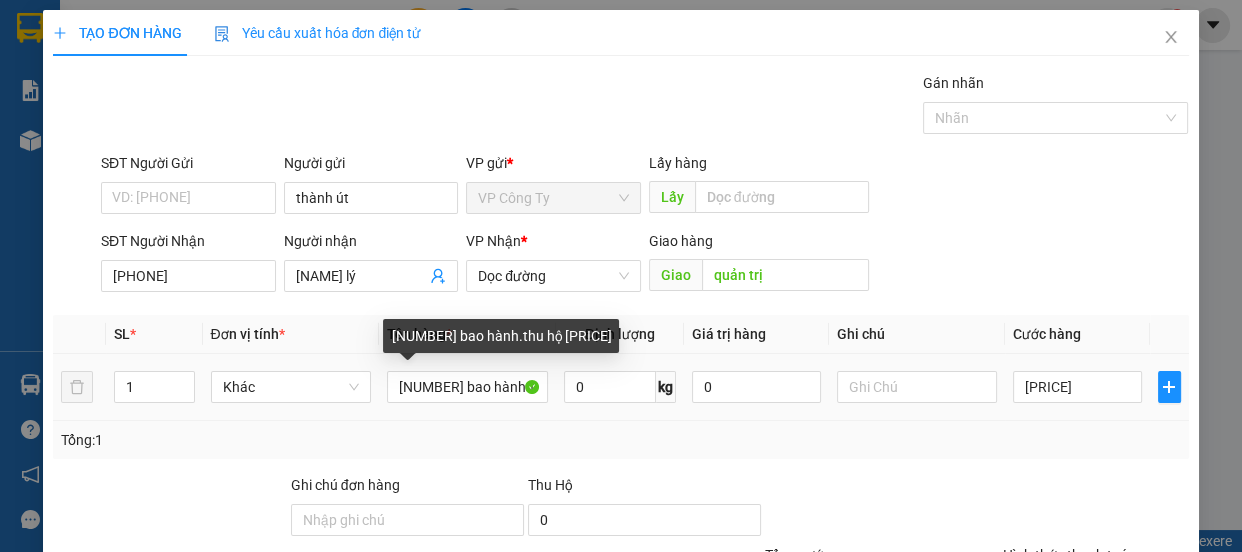 type on "1 bao hành.thu hộ [PRICE]" 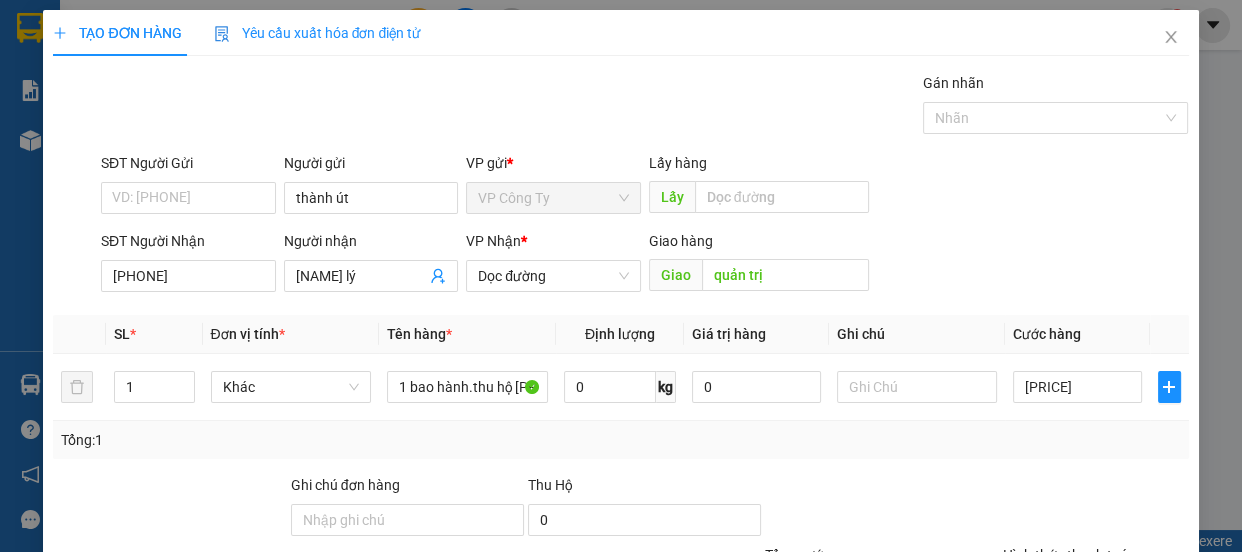 click on "Lưu và In" at bounding box center [1119, 685] 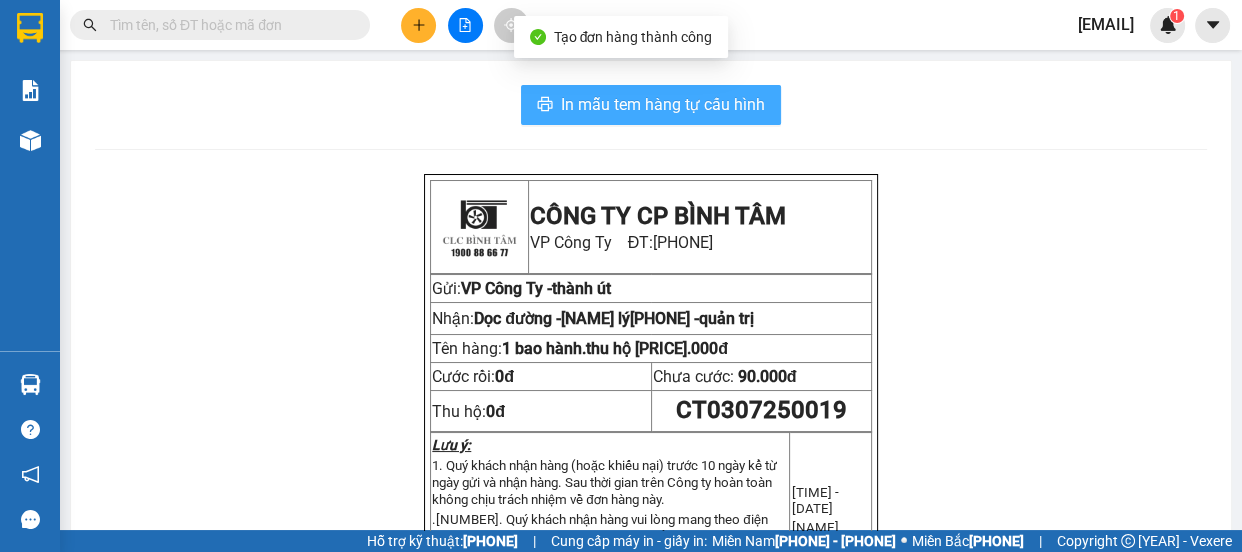 click on "In mẫu tem hàng tự cấu hình" at bounding box center [663, 104] 